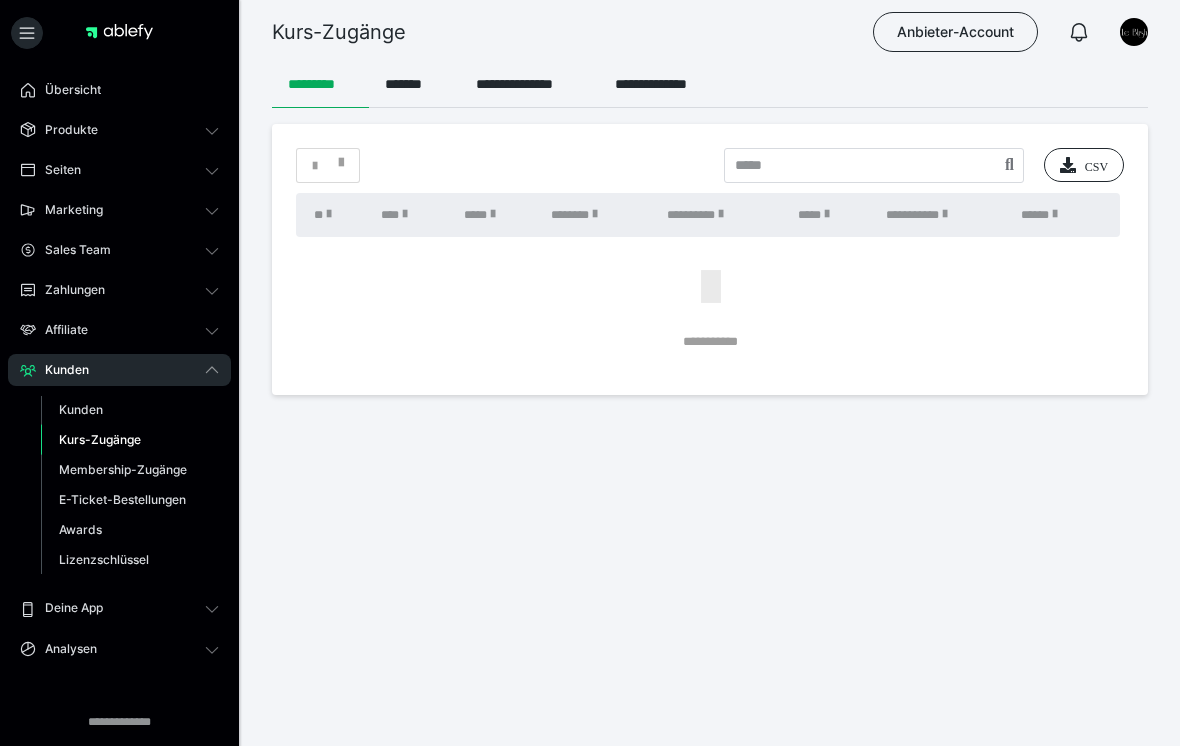 scroll, scrollTop: 0, scrollLeft: 0, axis: both 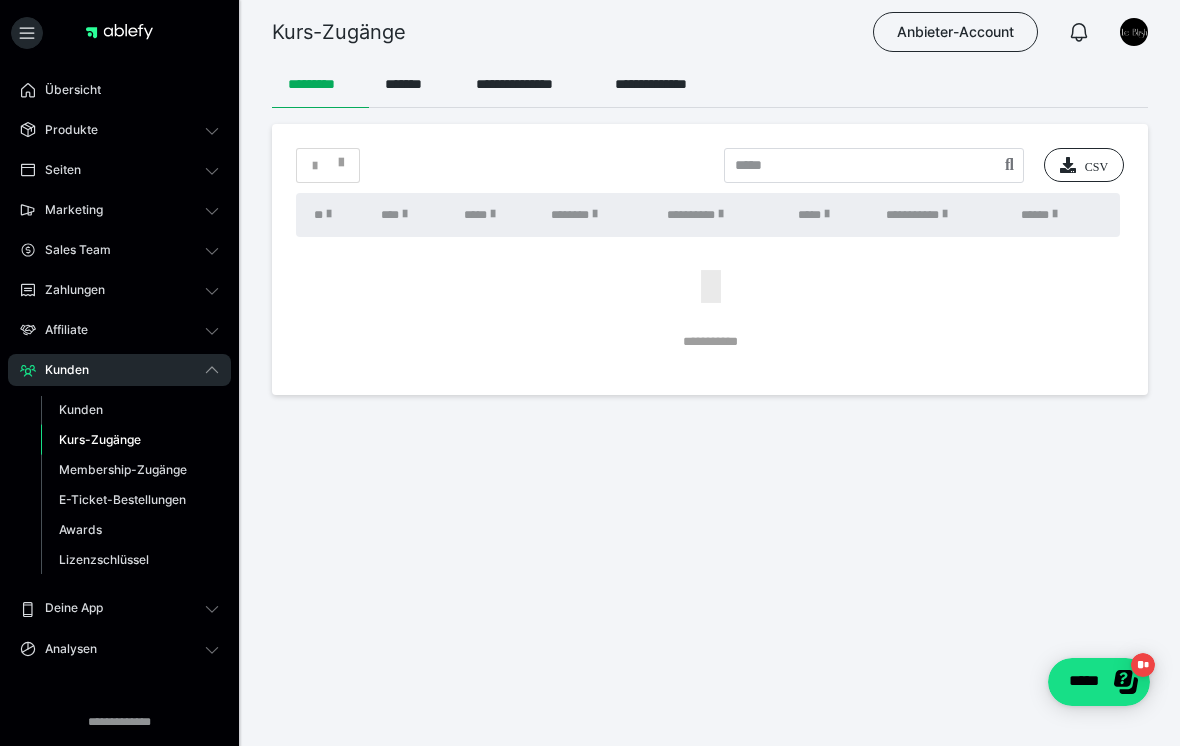 click on "Marketing" at bounding box center (119, 210) 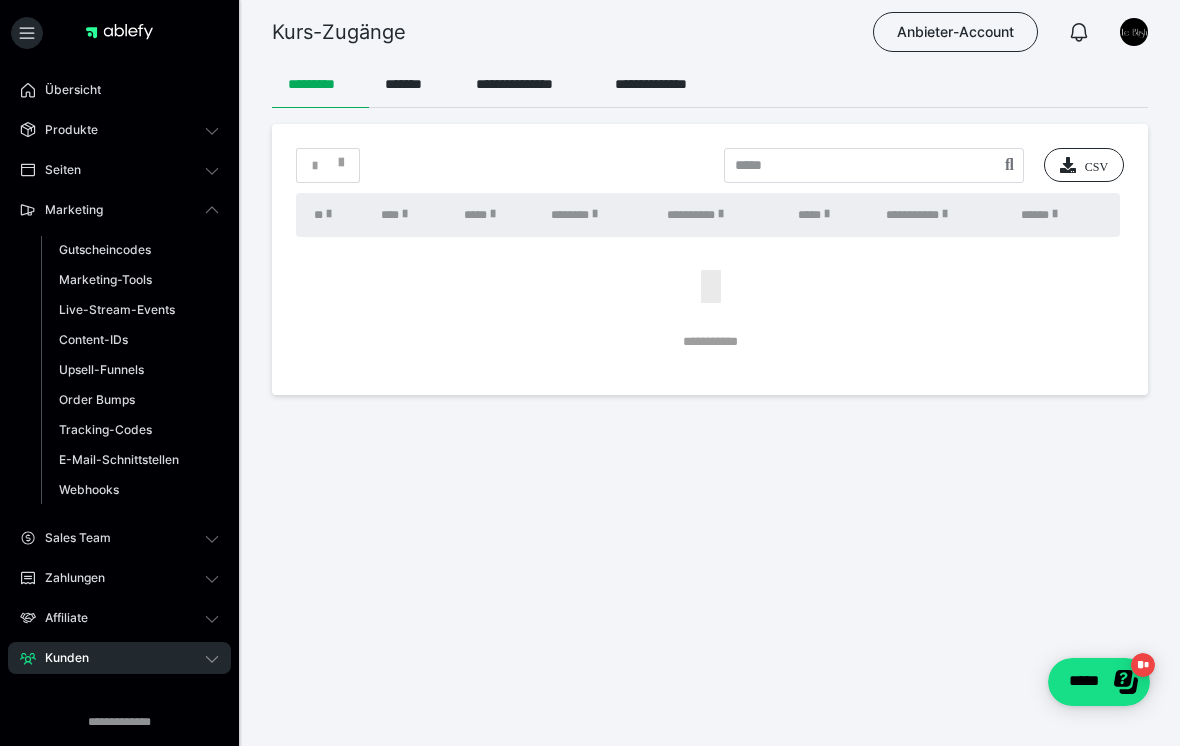 click on "Gutscheincodes" at bounding box center [130, 250] 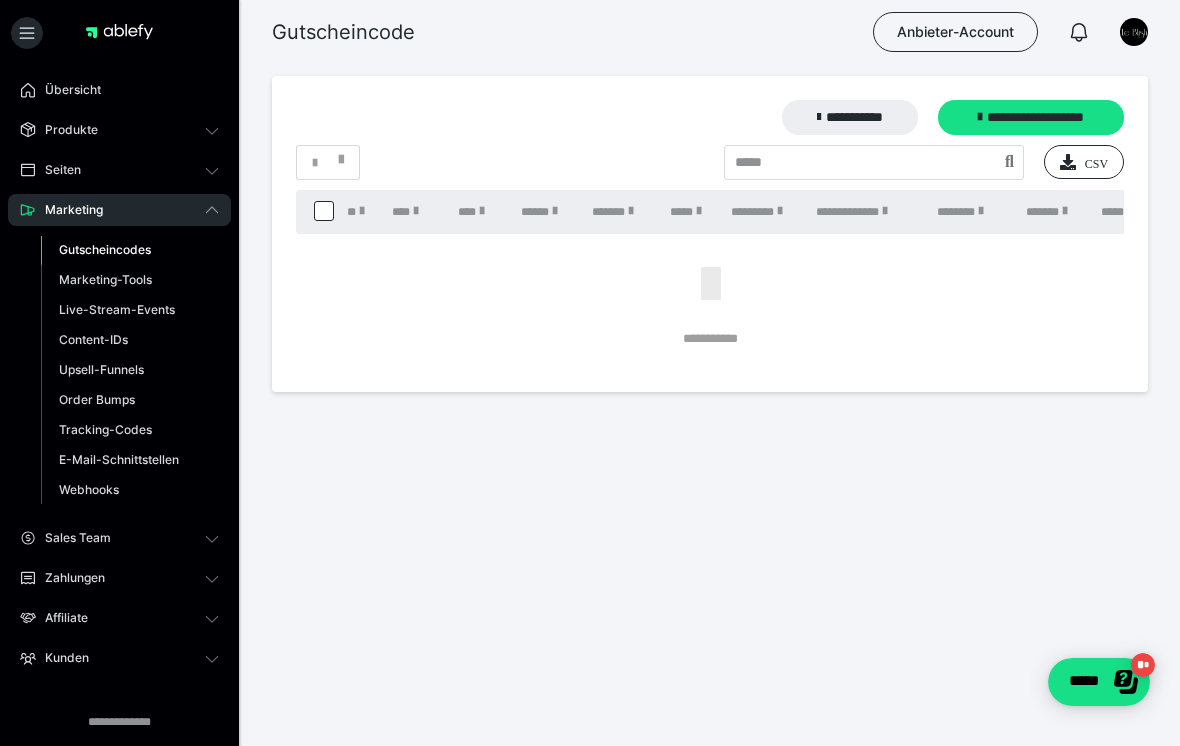 click on "**********" at bounding box center [590, 258] 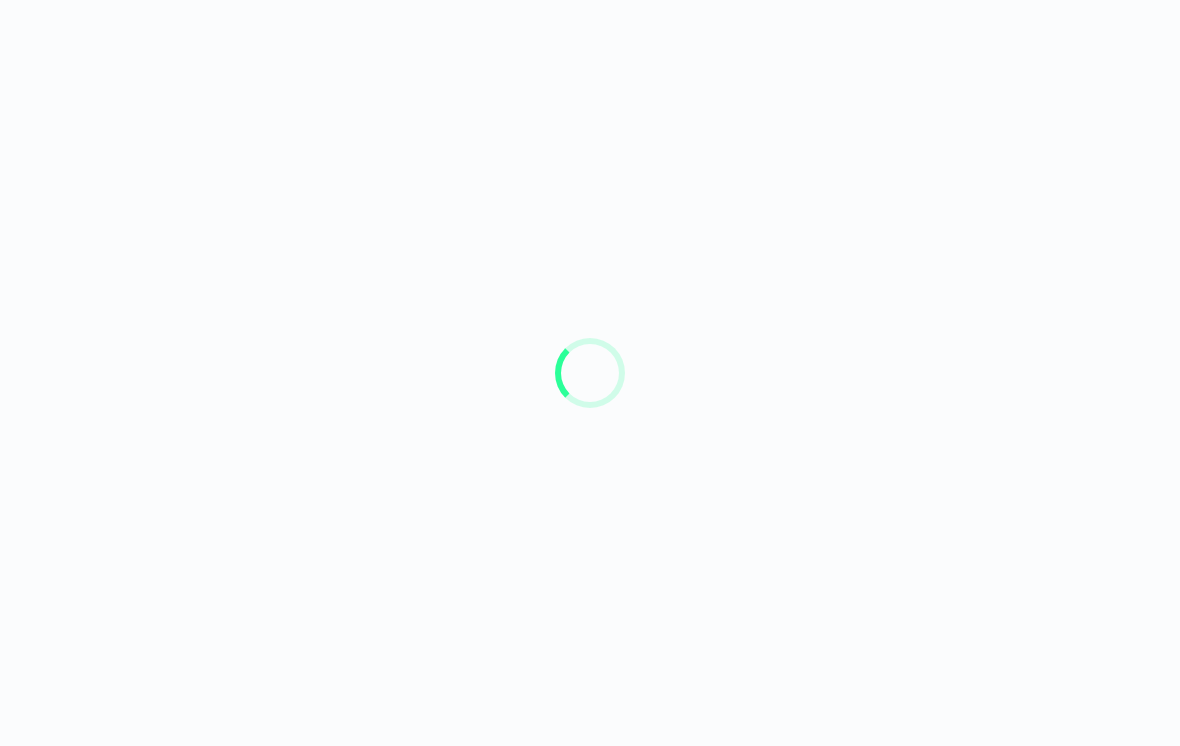 scroll, scrollTop: 0, scrollLeft: 0, axis: both 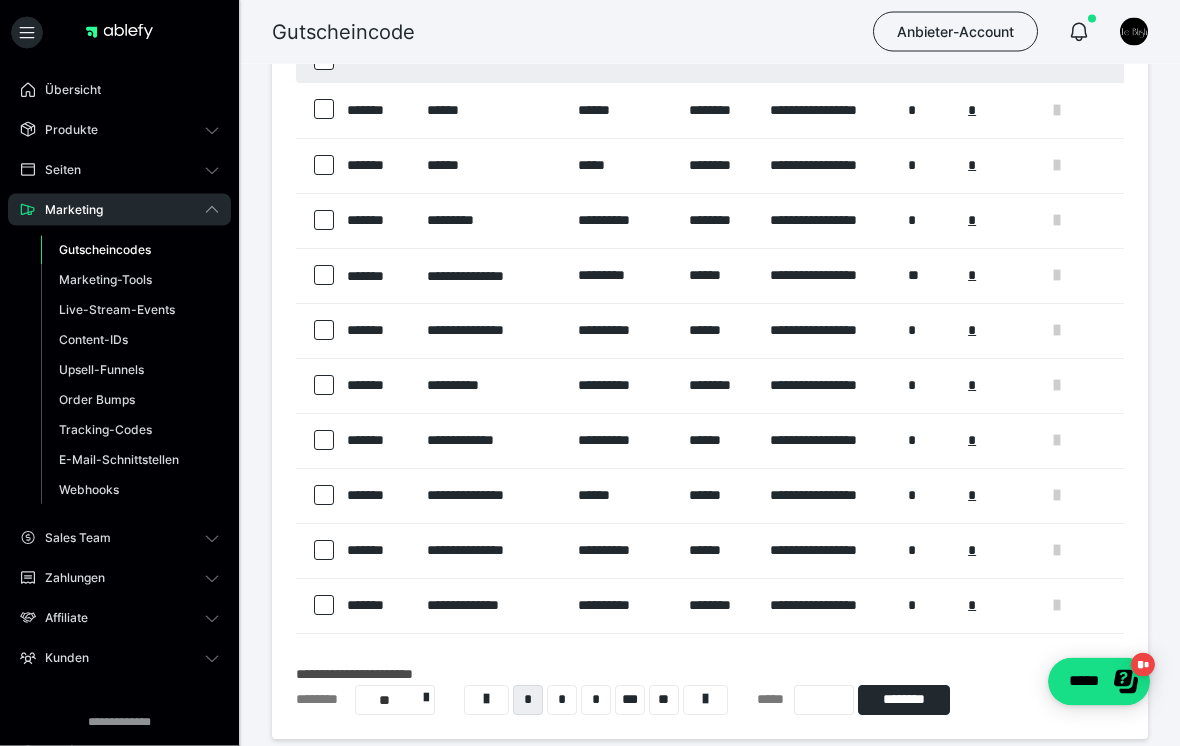 click on "*" at bounding box center (562, 701) 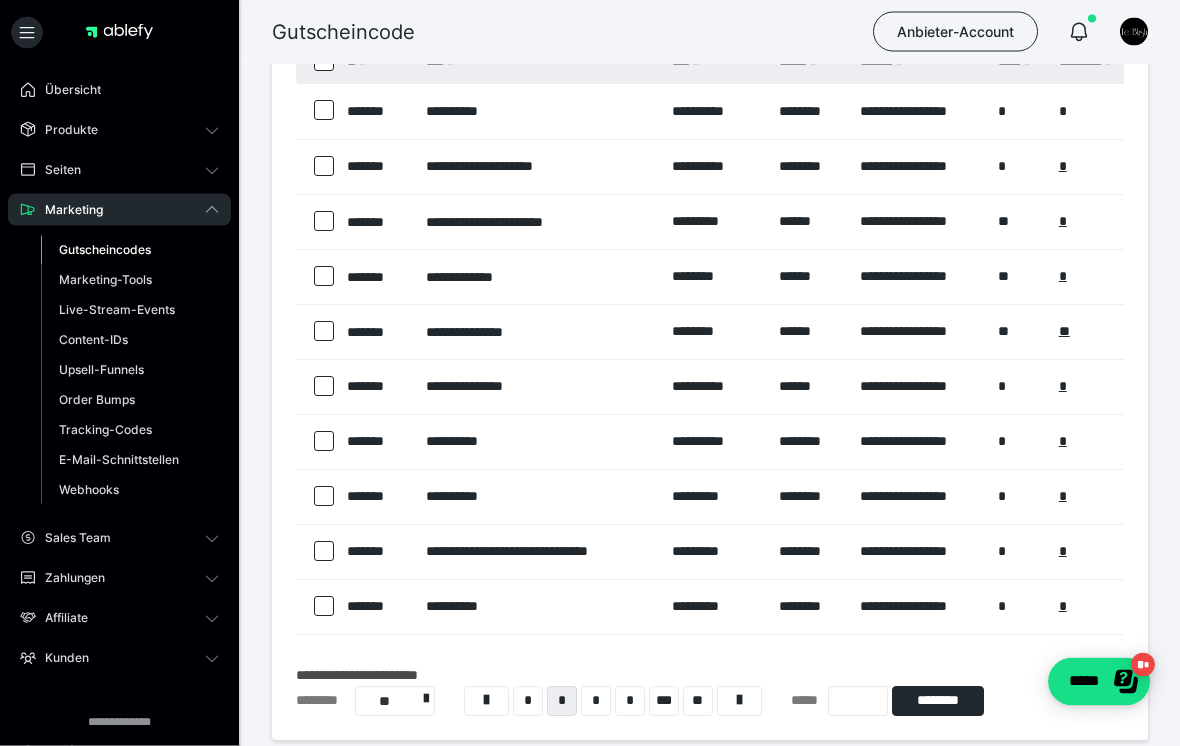 scroll, scrollTop: 151, scrollLeft: 0, axis: vertical 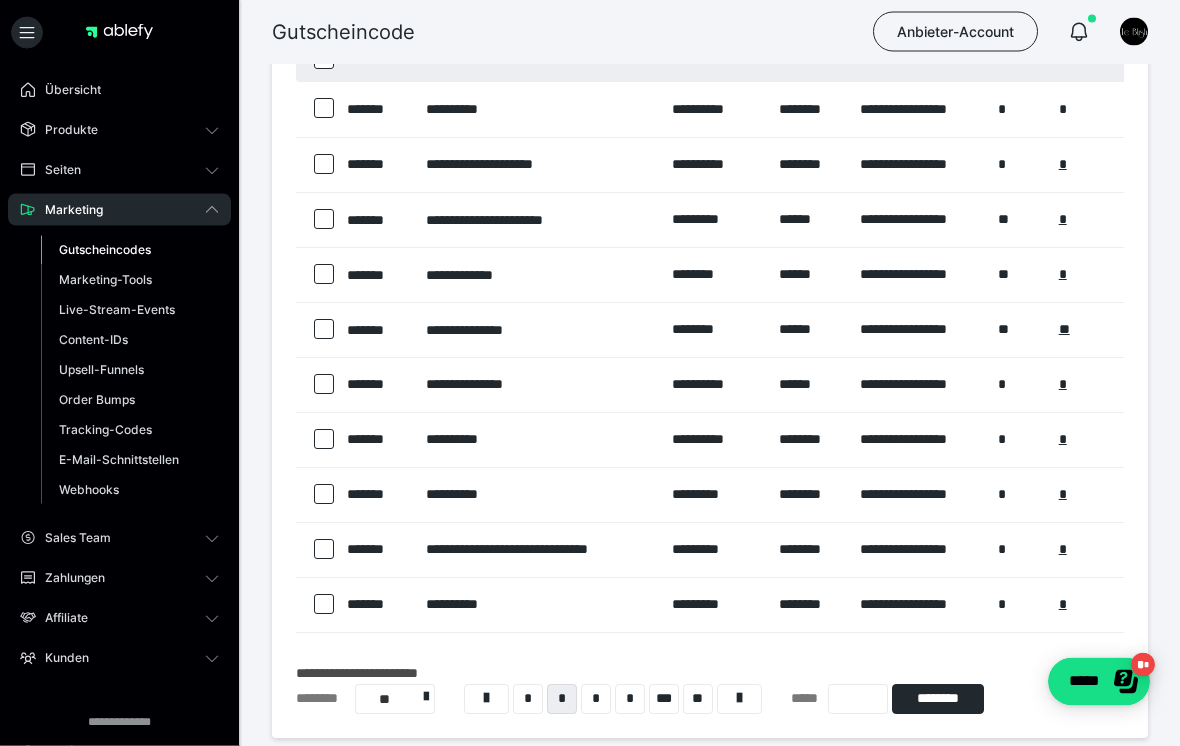 click on "*" at bounding box center (596, 700) 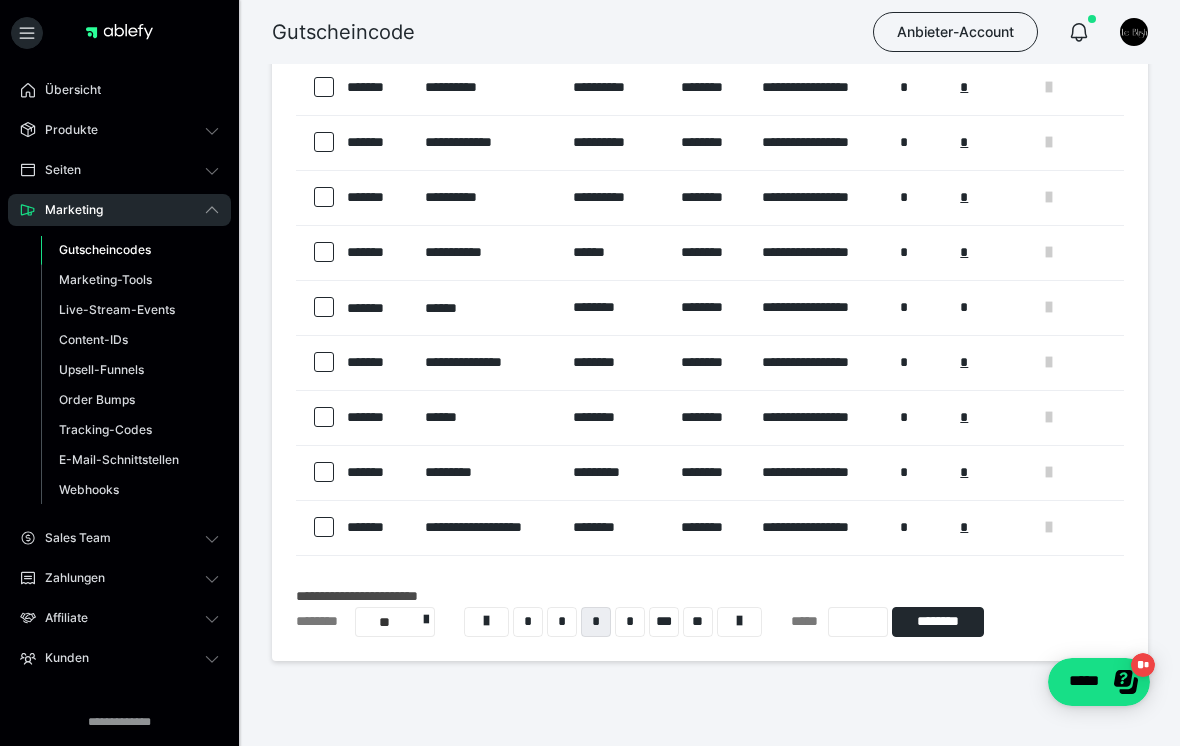 scroll, scrollTop: 237, scrollLeft: 0, axis: vertical 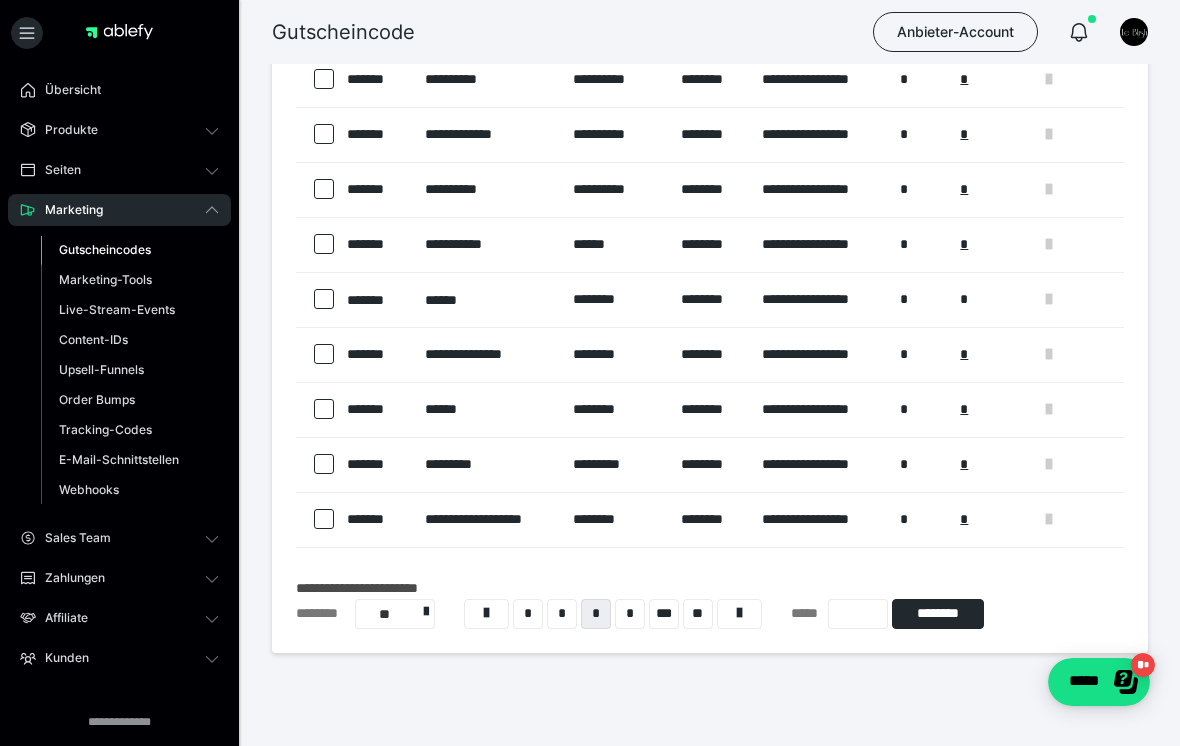 click on "*" at bounding box center (562, 614) 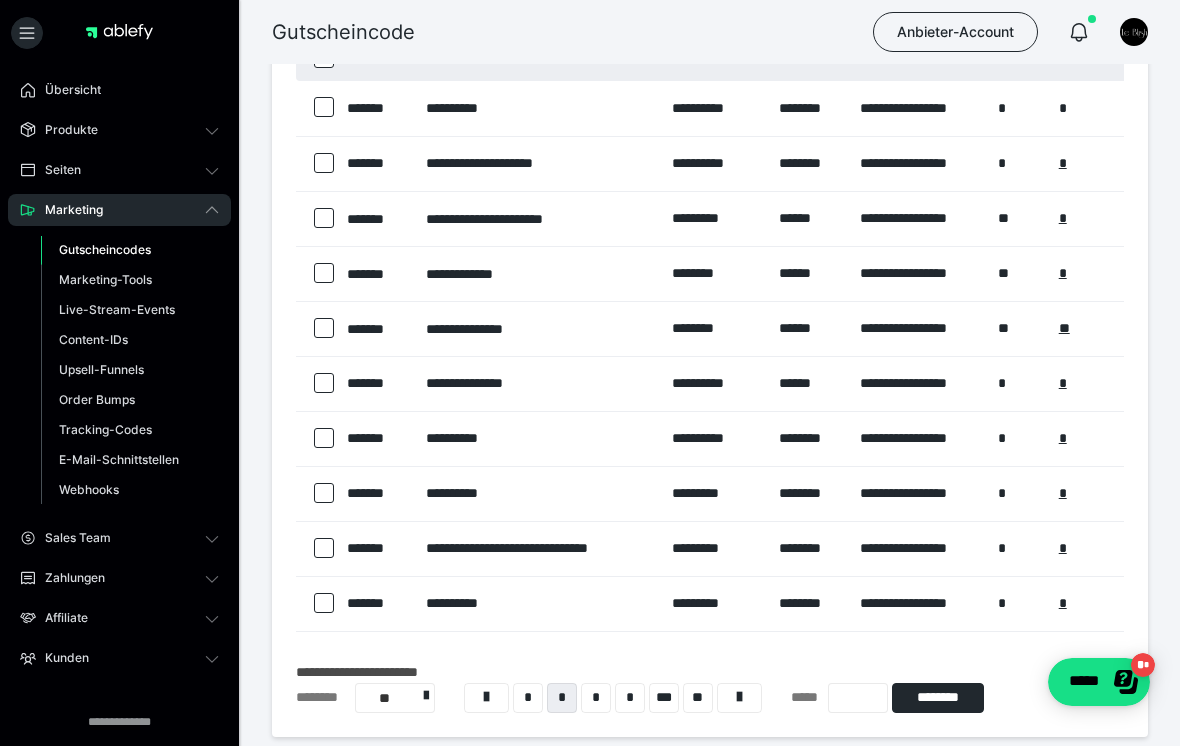 scroll, scrollTop: 152, scrollLeft: 0, axis: vertical 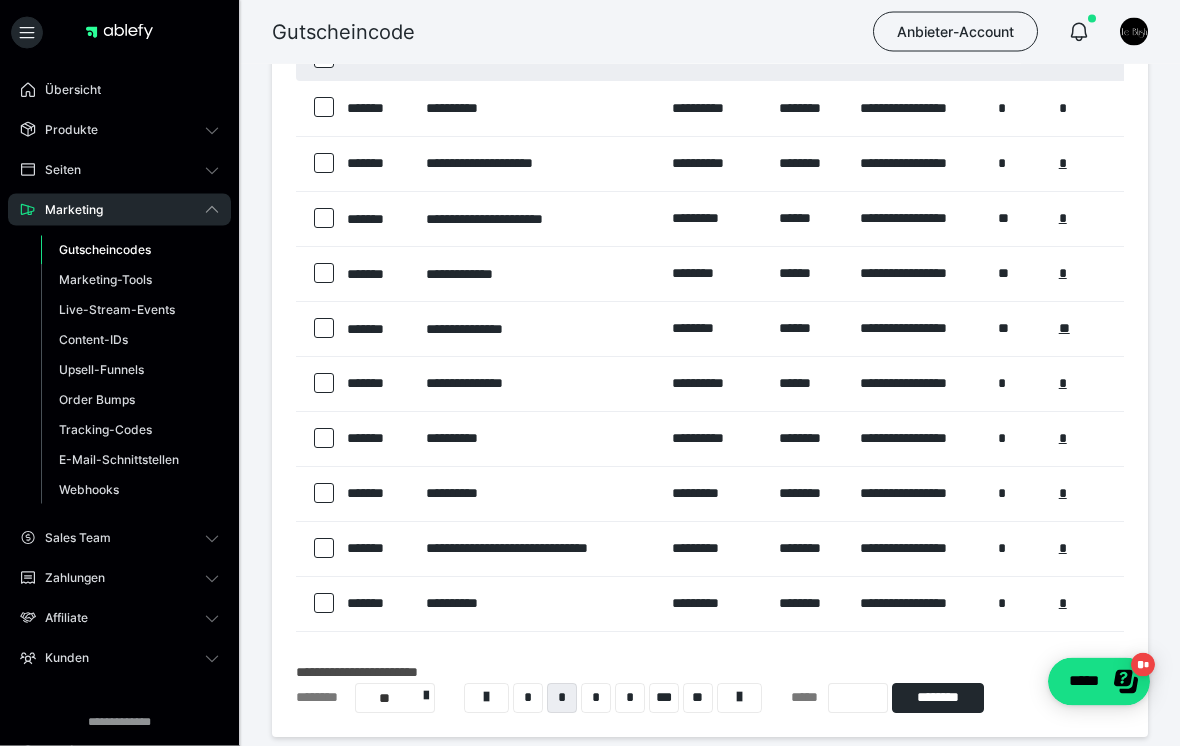 click on "**********" at bounding box center [539, 330] 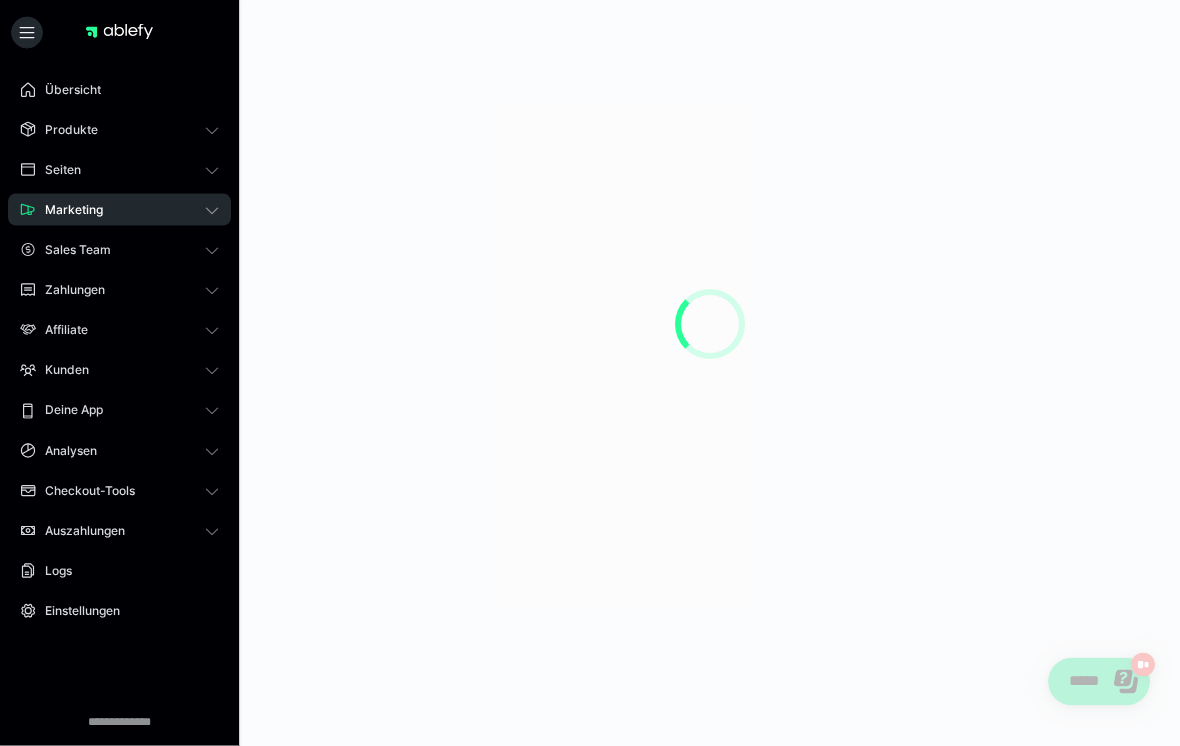scroll, scrollTop: 0, scrollLeft: 0, axis: both 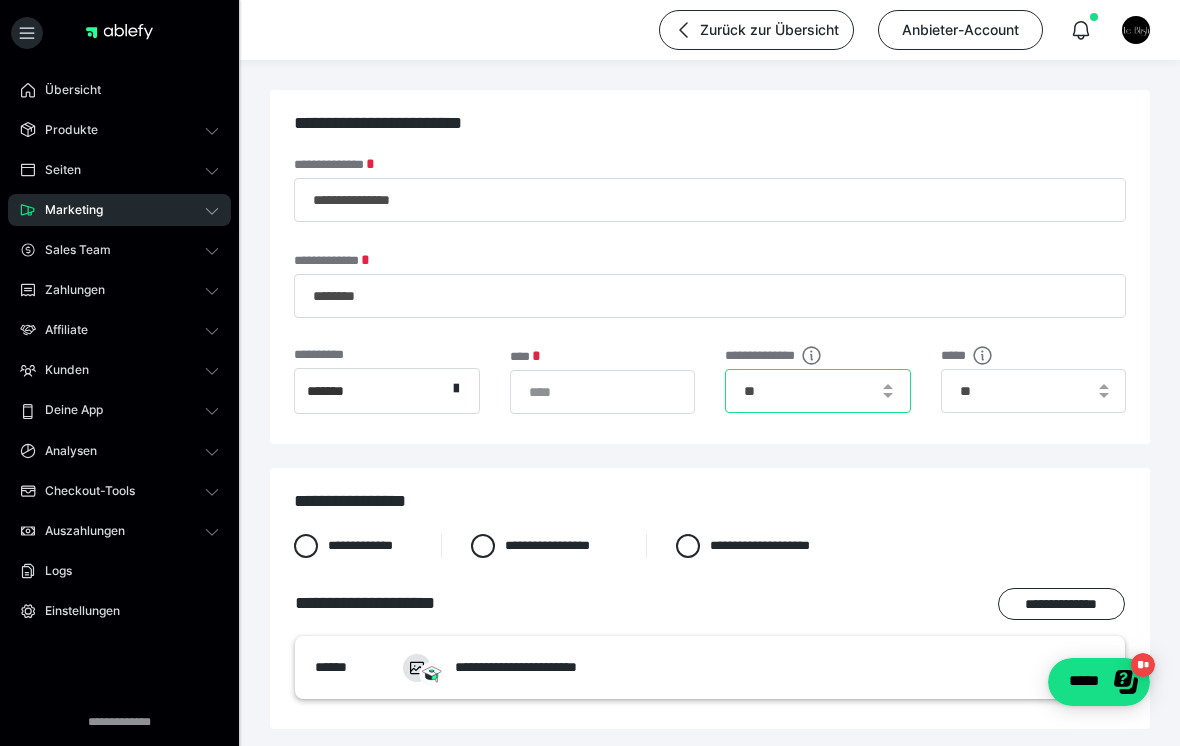 click on "**" at bounding box center [818, 391] 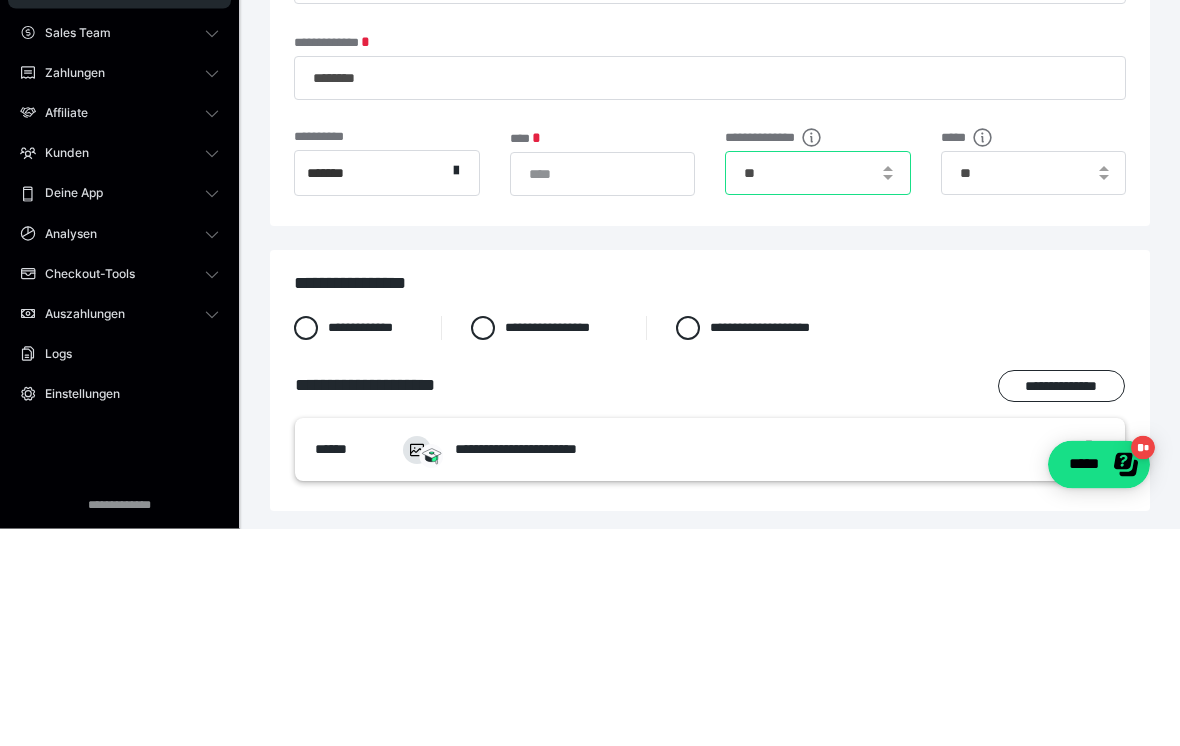type on "*" 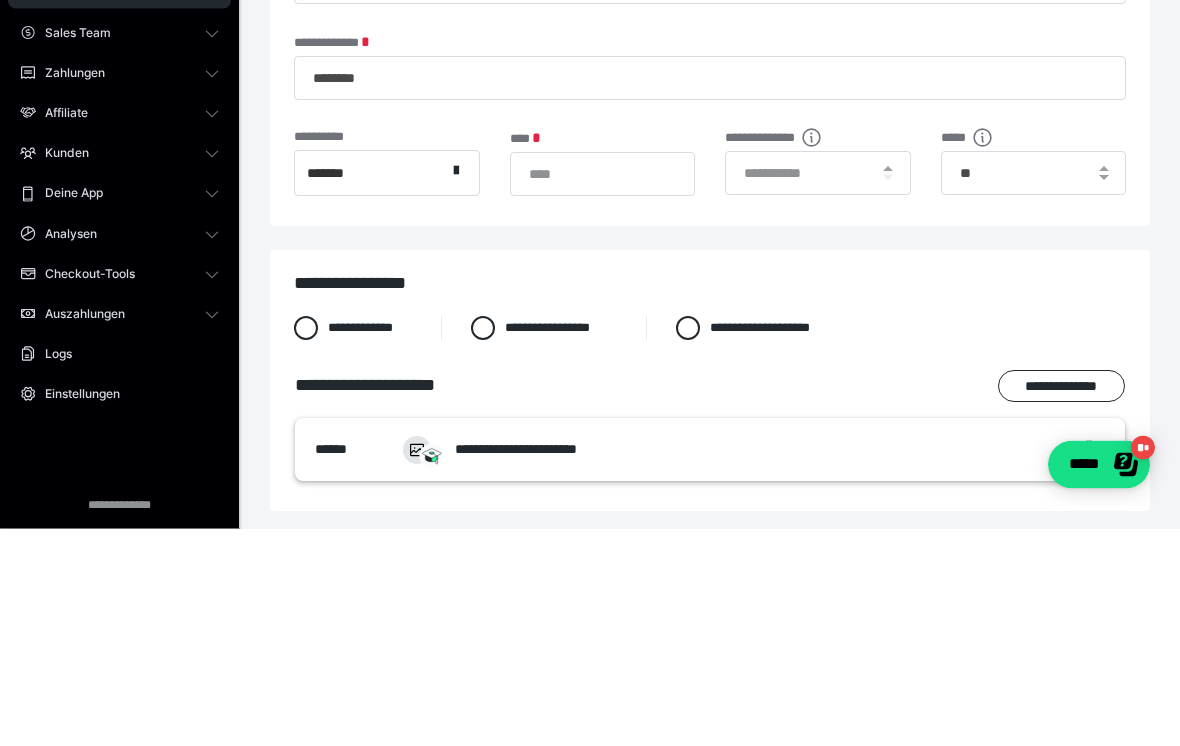 click on "**********" at bounding box center [710, 649] 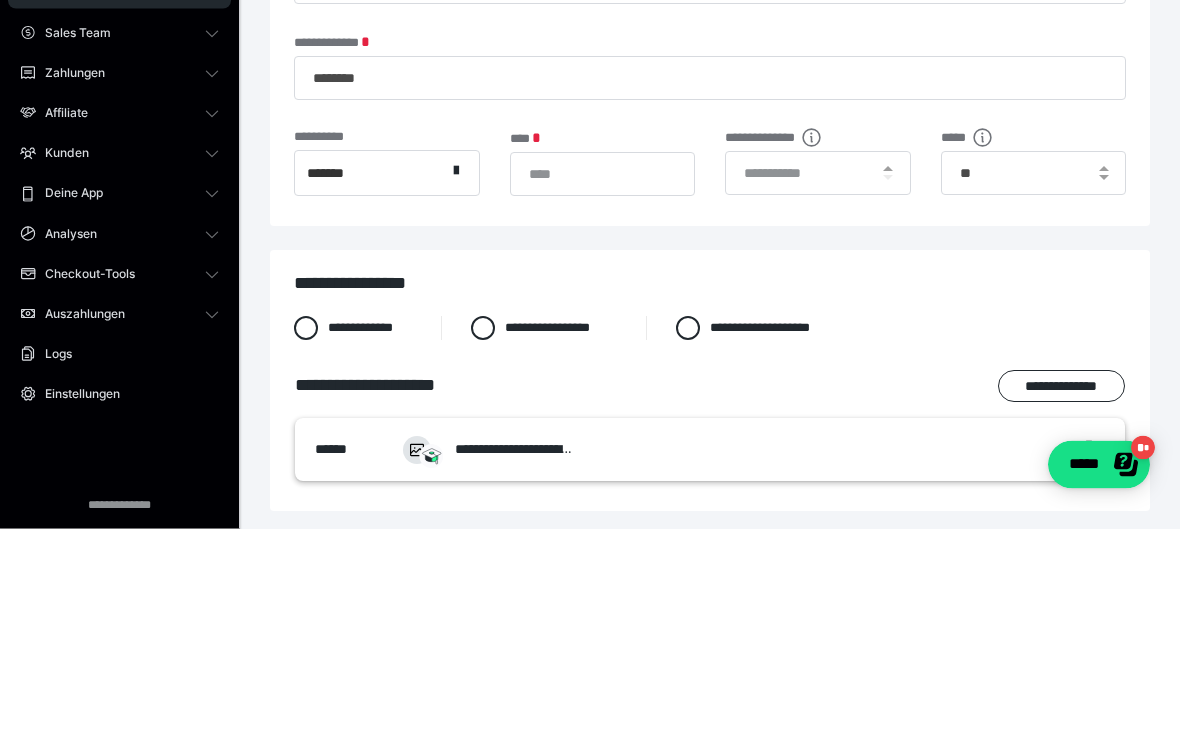 scroll, scrollTop: 218, scrollLeft: 0, axis: vertical 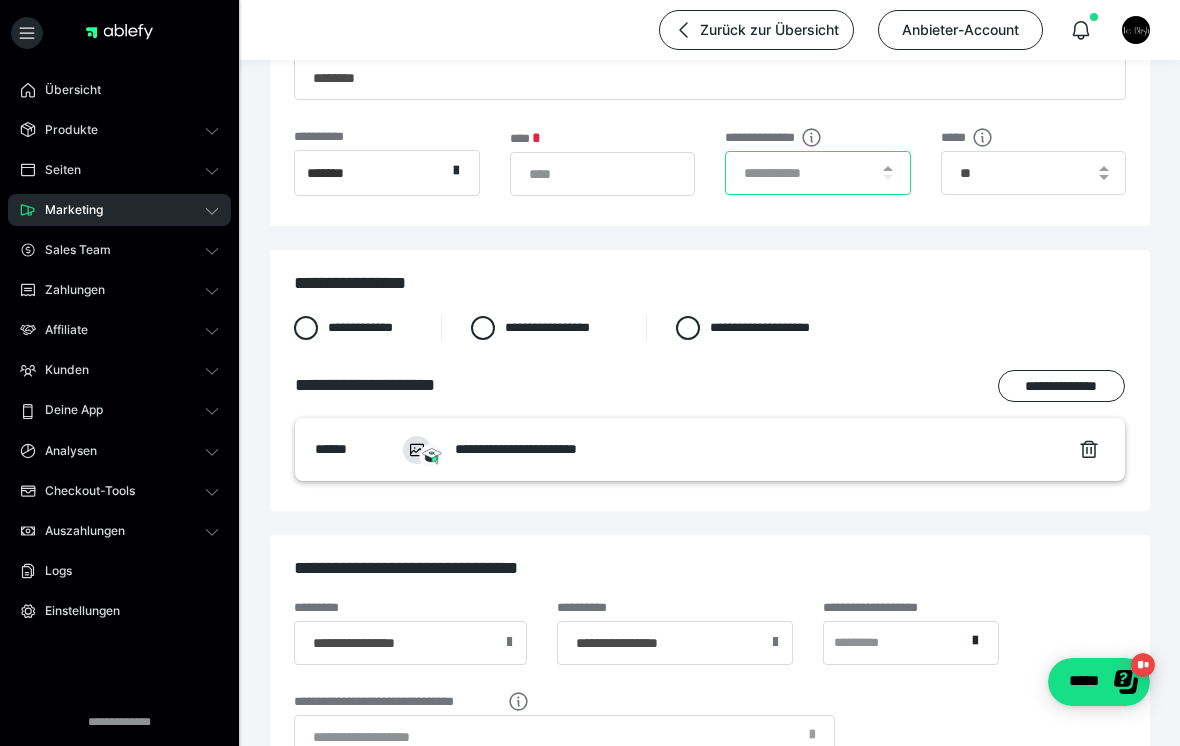 click at bounding box center (818, 173) 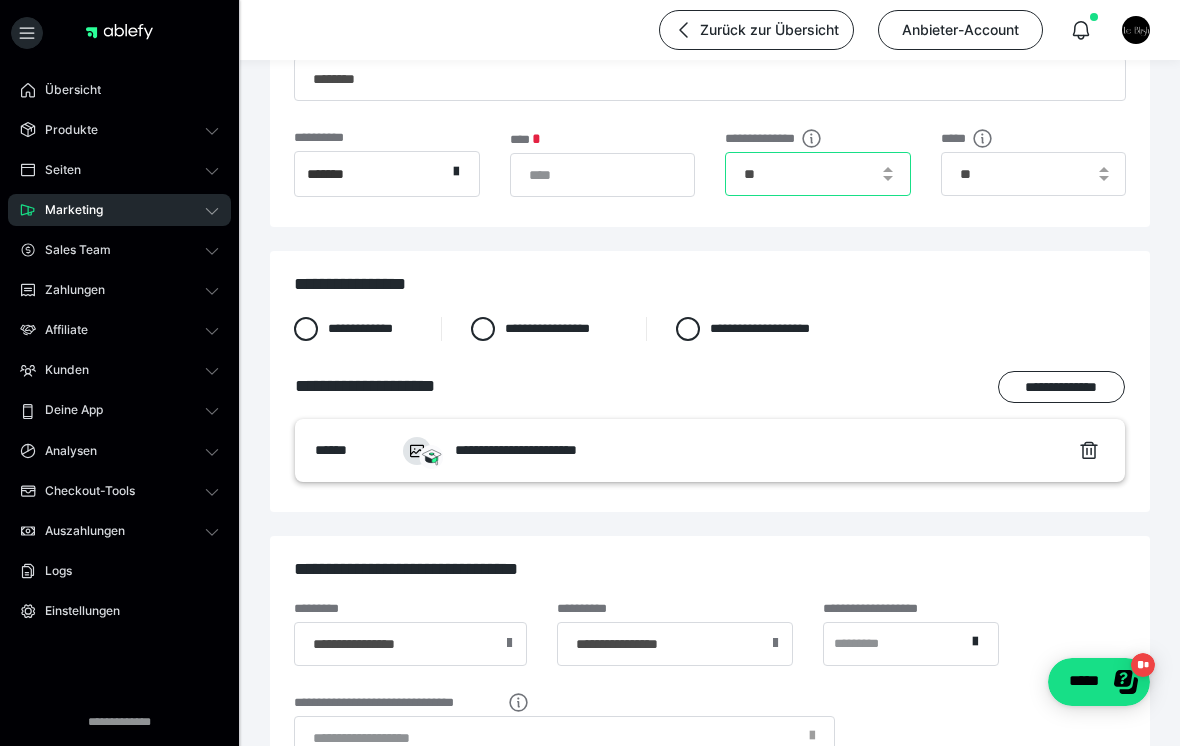 type on "**" 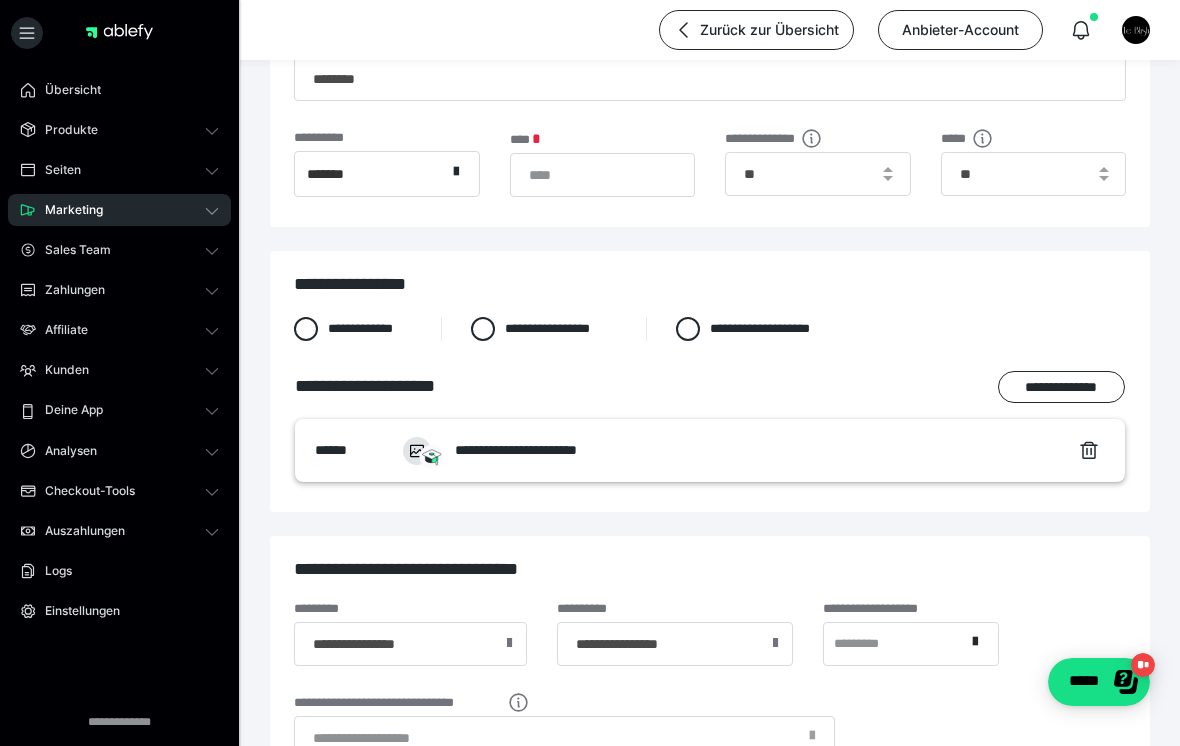 click on "**********" at bounding box center (710, 381) 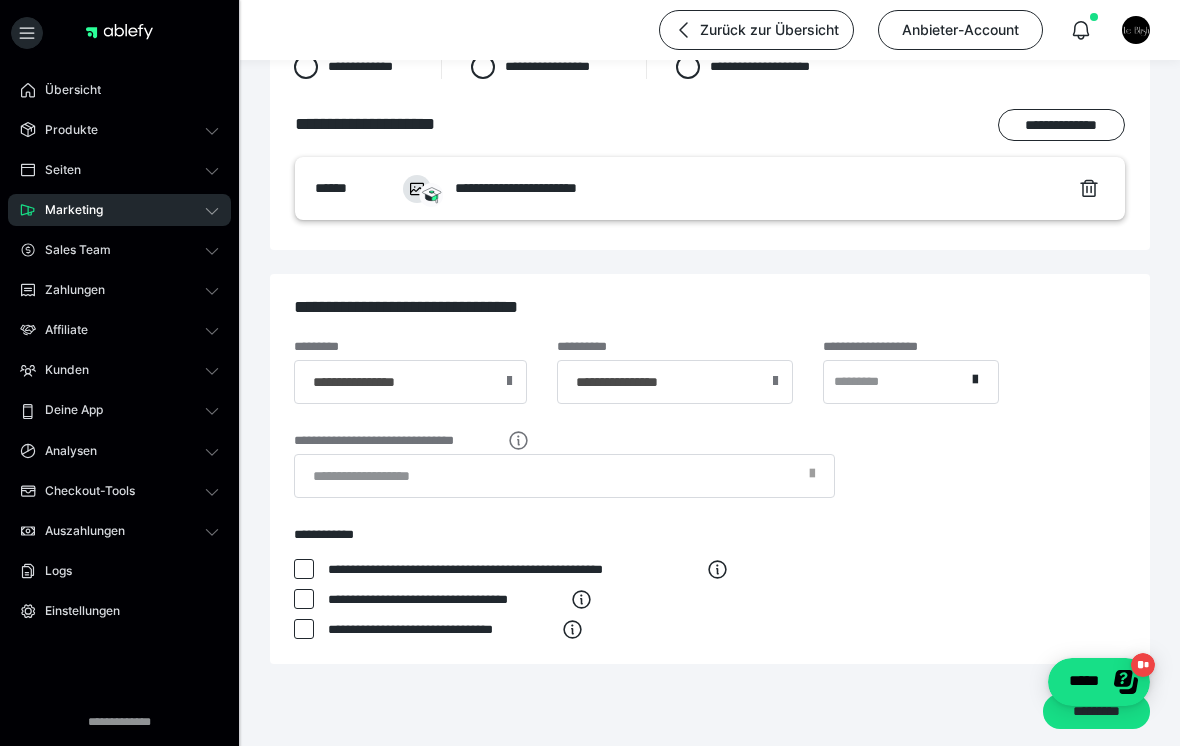 scroll, scrollTop: 539, scrollLeft: 0, axis: vertical 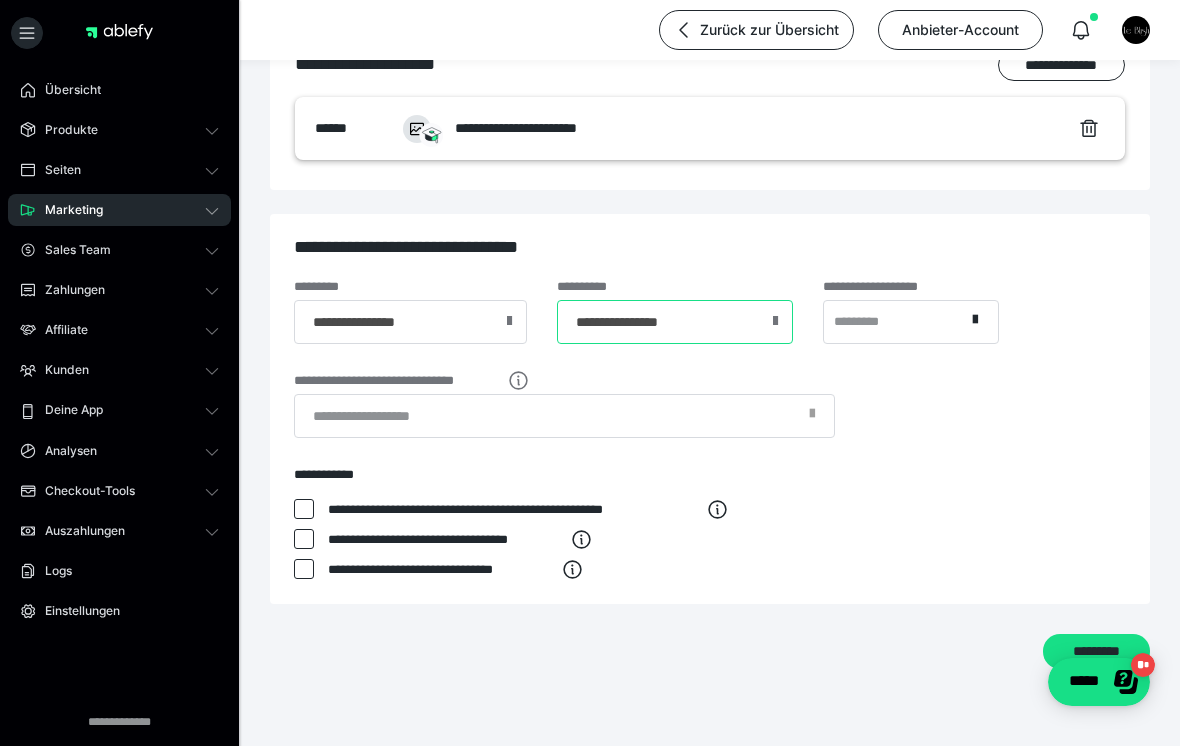 click on "**********" at bounding box center (675, 322) 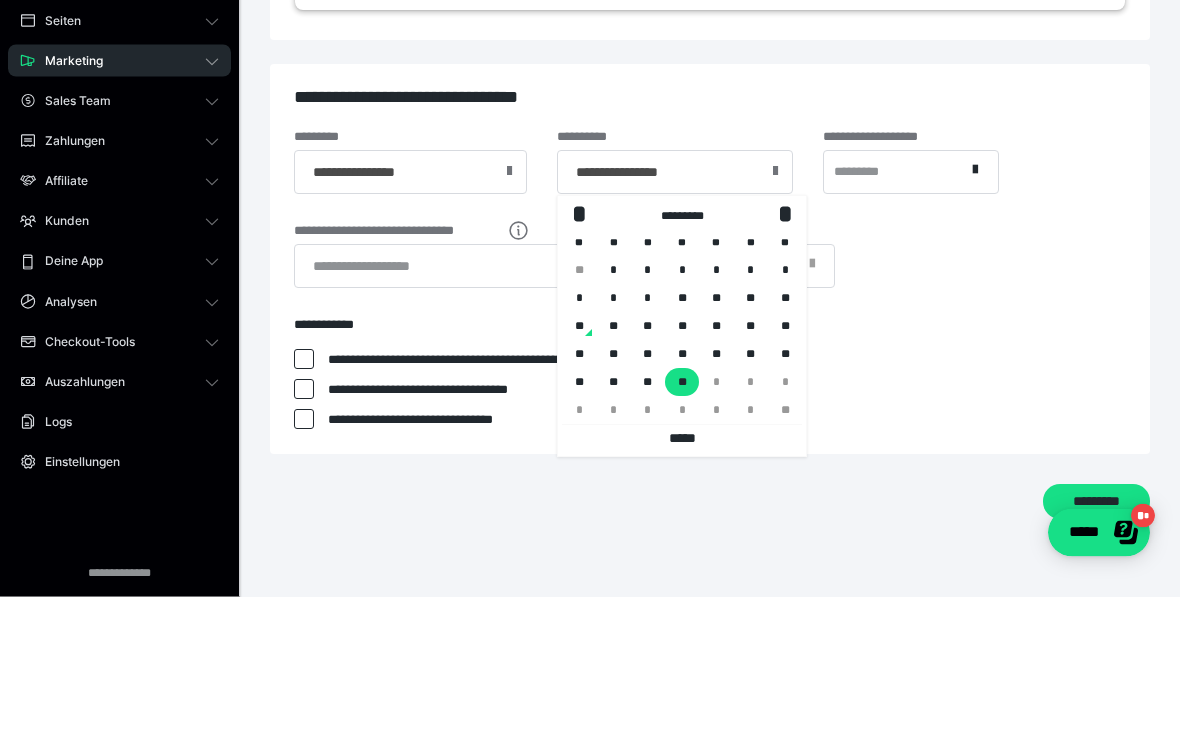 click on "*" at bounding box center (785, 363) 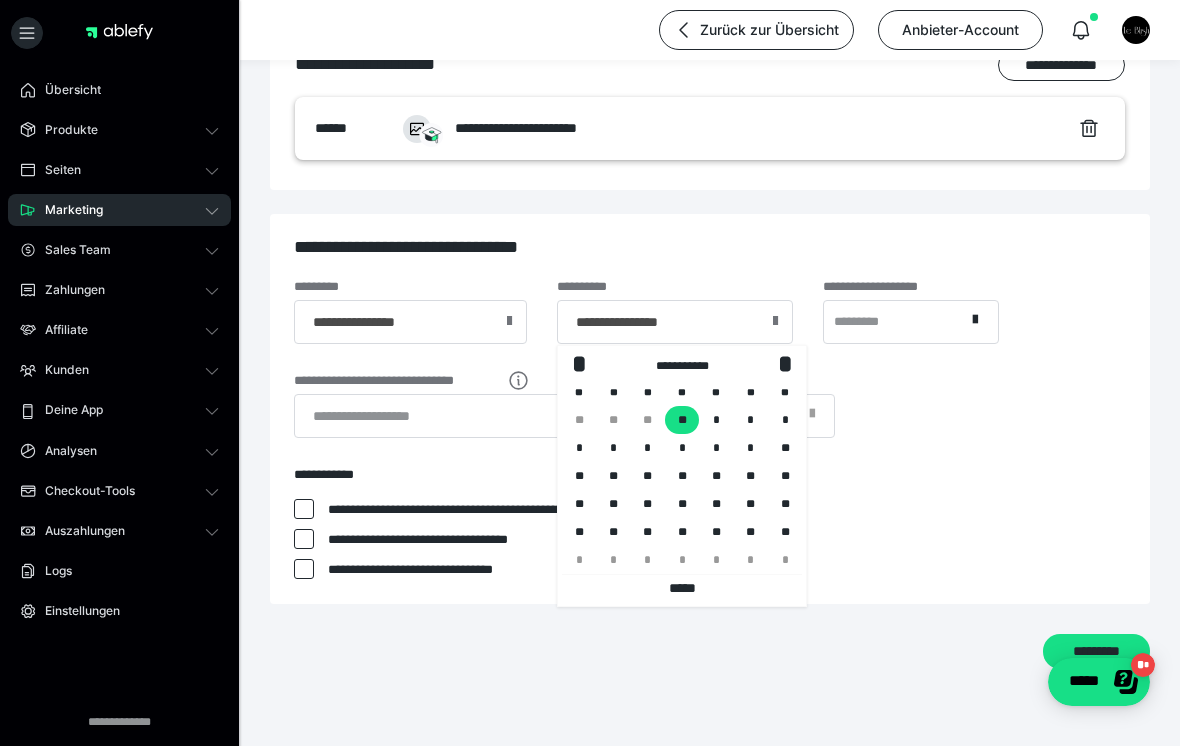 click on "**********" at bounding box center (681, 364) 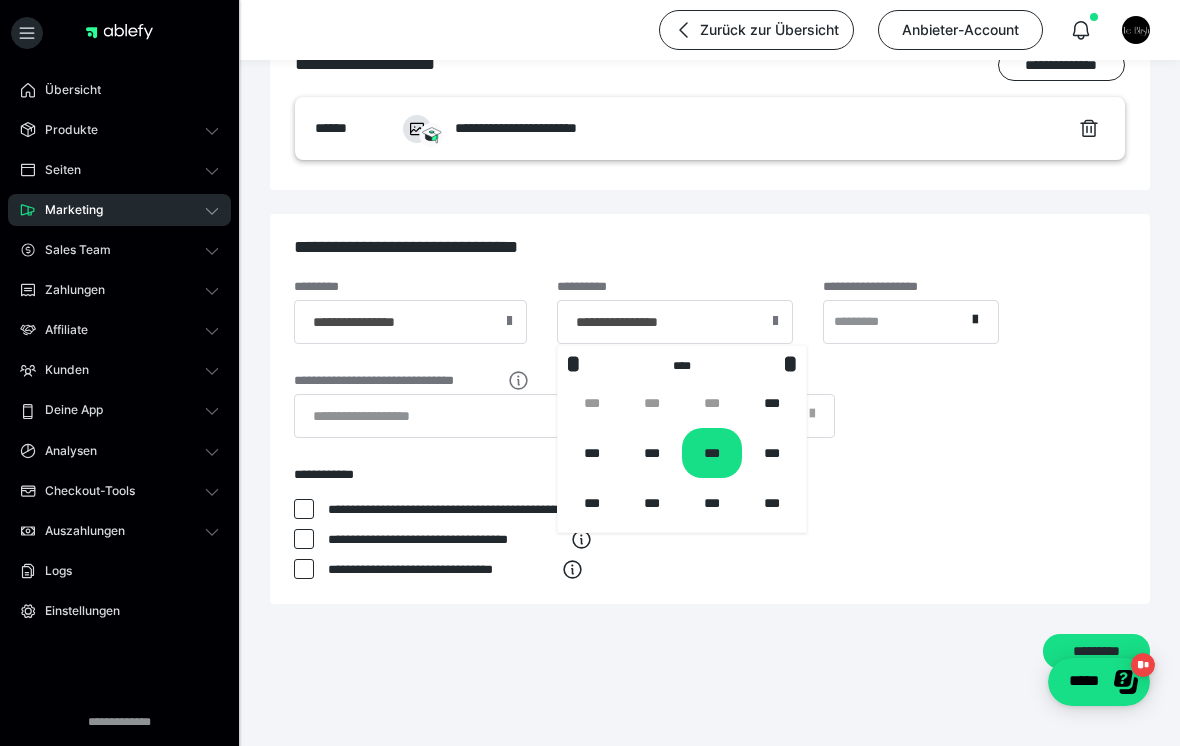 click on "***" at bounding box center [712, 503] 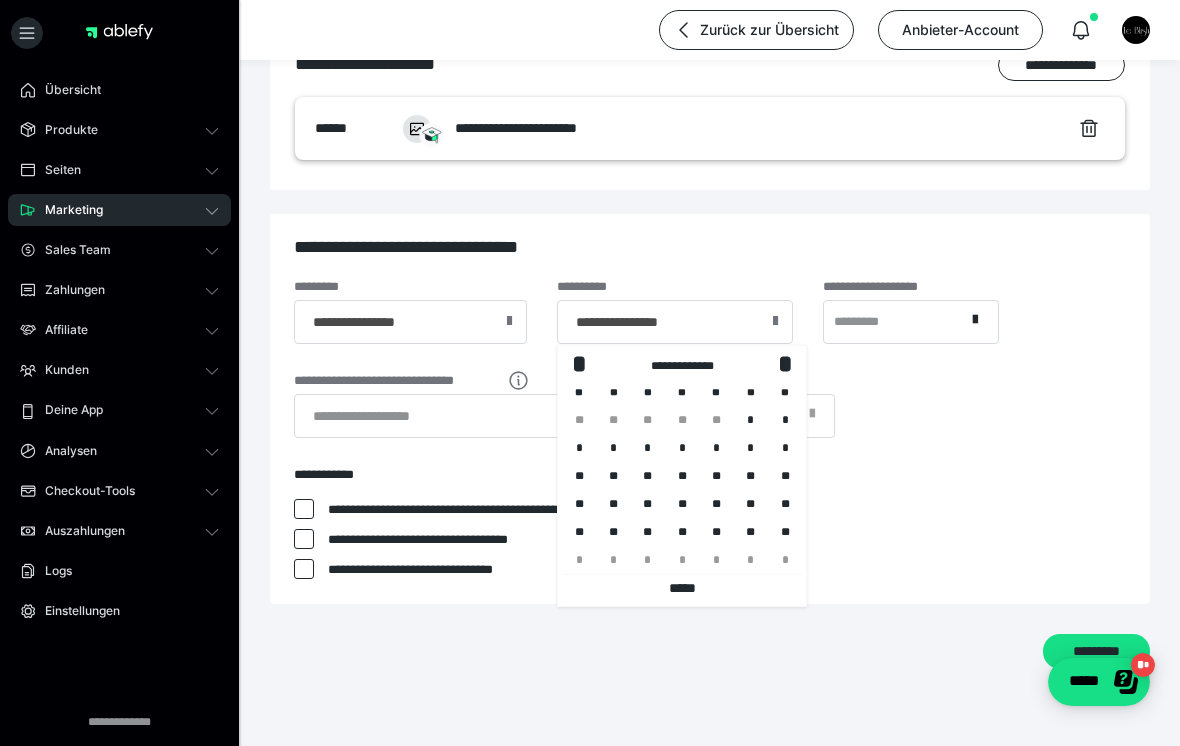 click on "**" at bounding box center [716, 504] 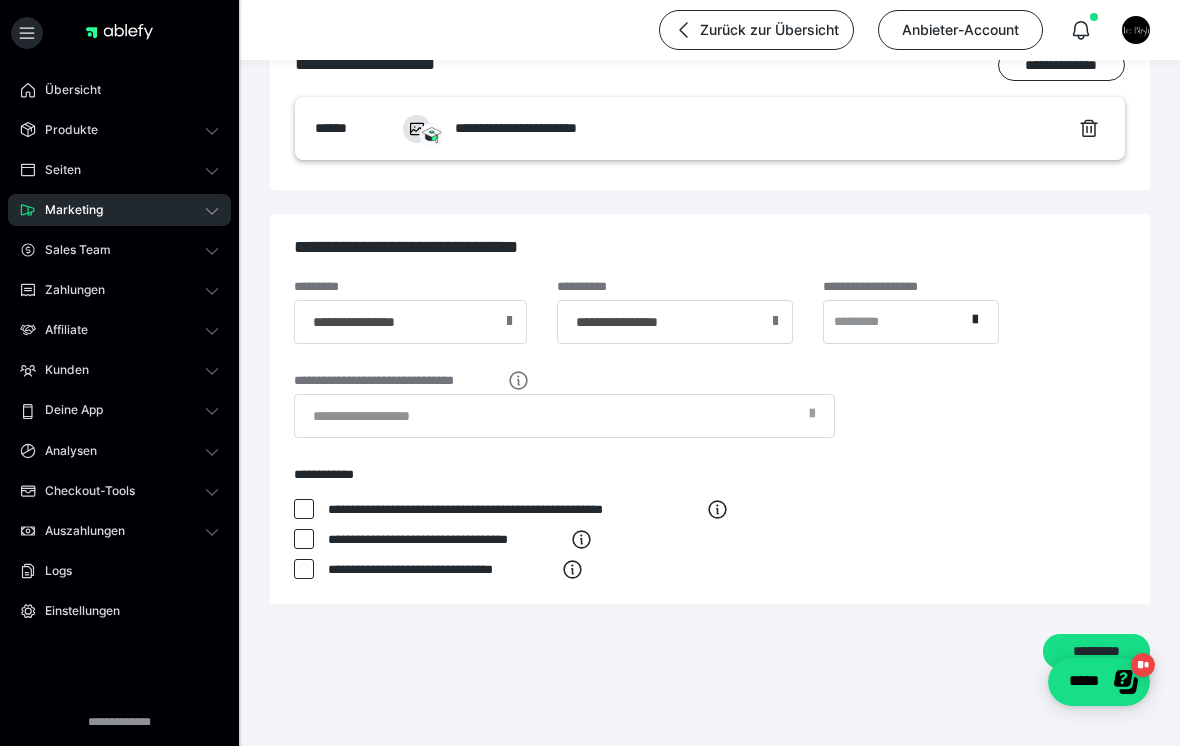 click on "*********" at bounding box center (1096, 651) 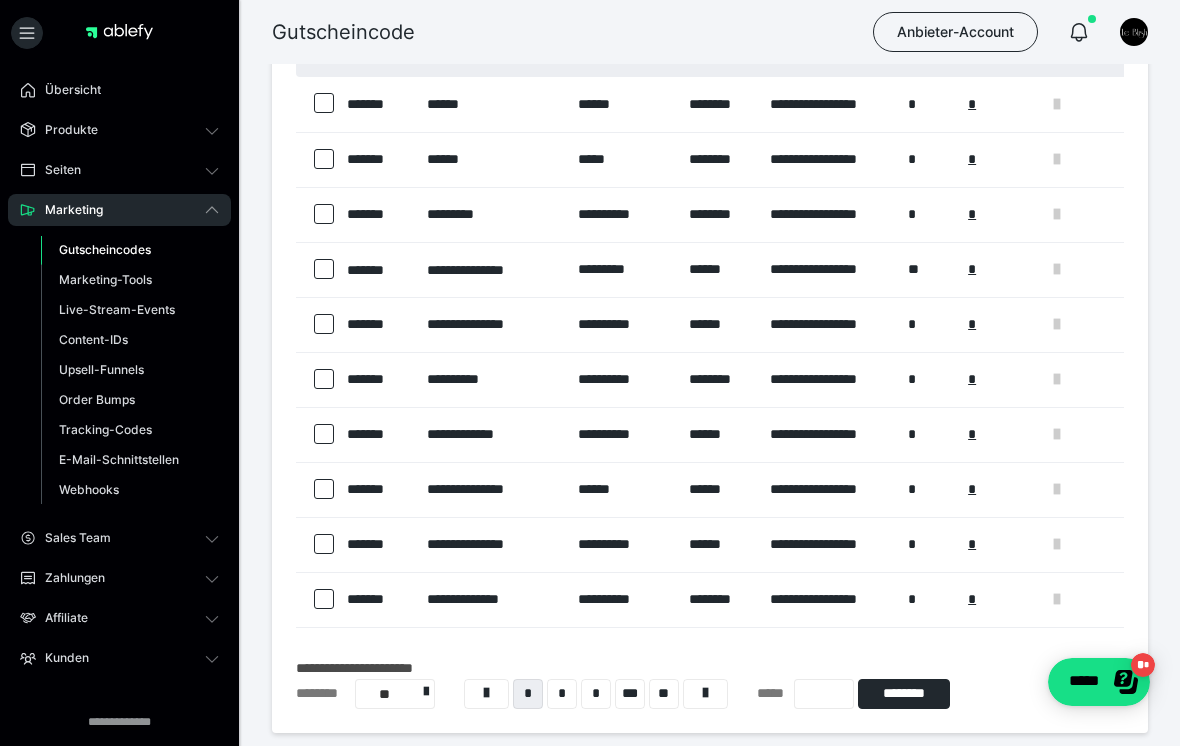 scroll, scrollTop: 157, scrollLeft: 0, axis: vertical 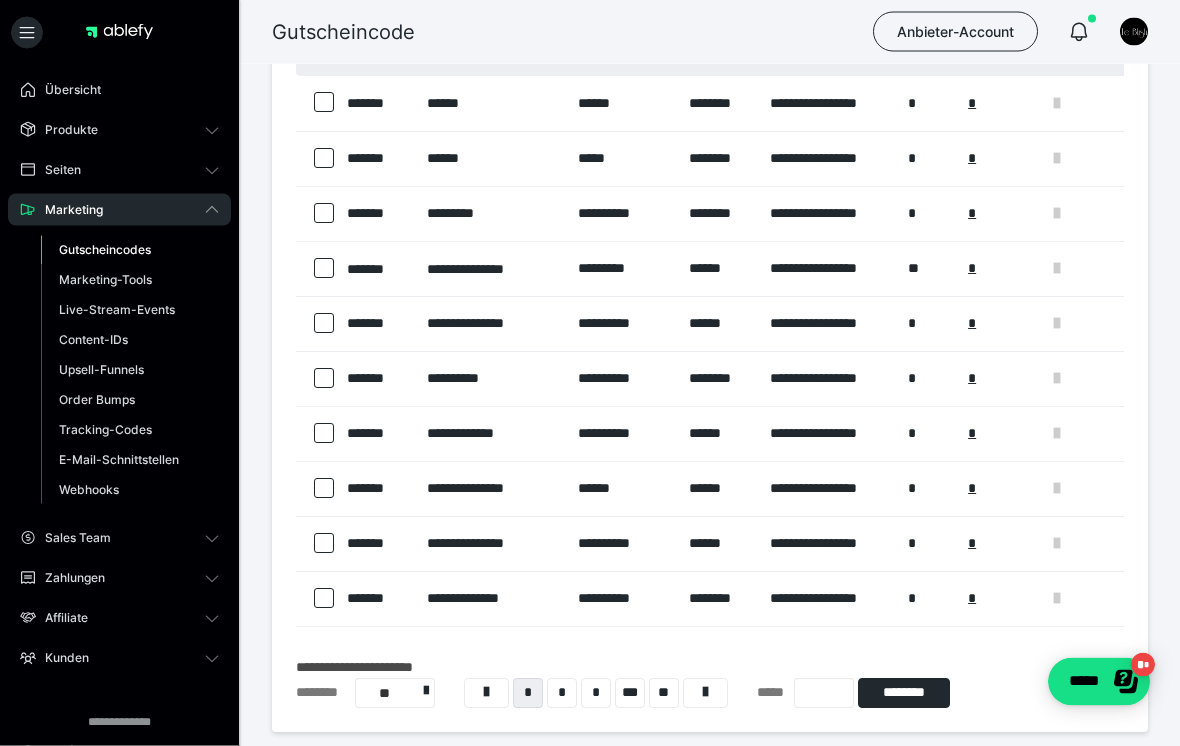 click on "*" at bounding box center (528, 694) 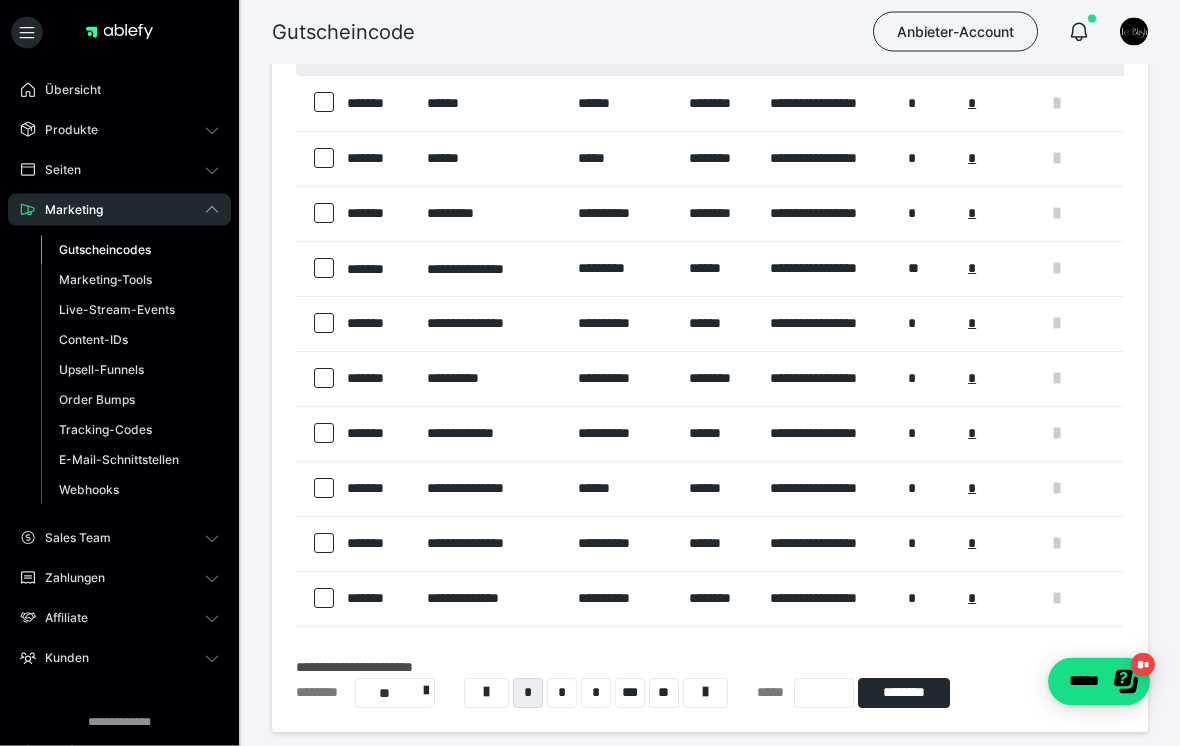 click on "*" at bounding box center (562, 694) 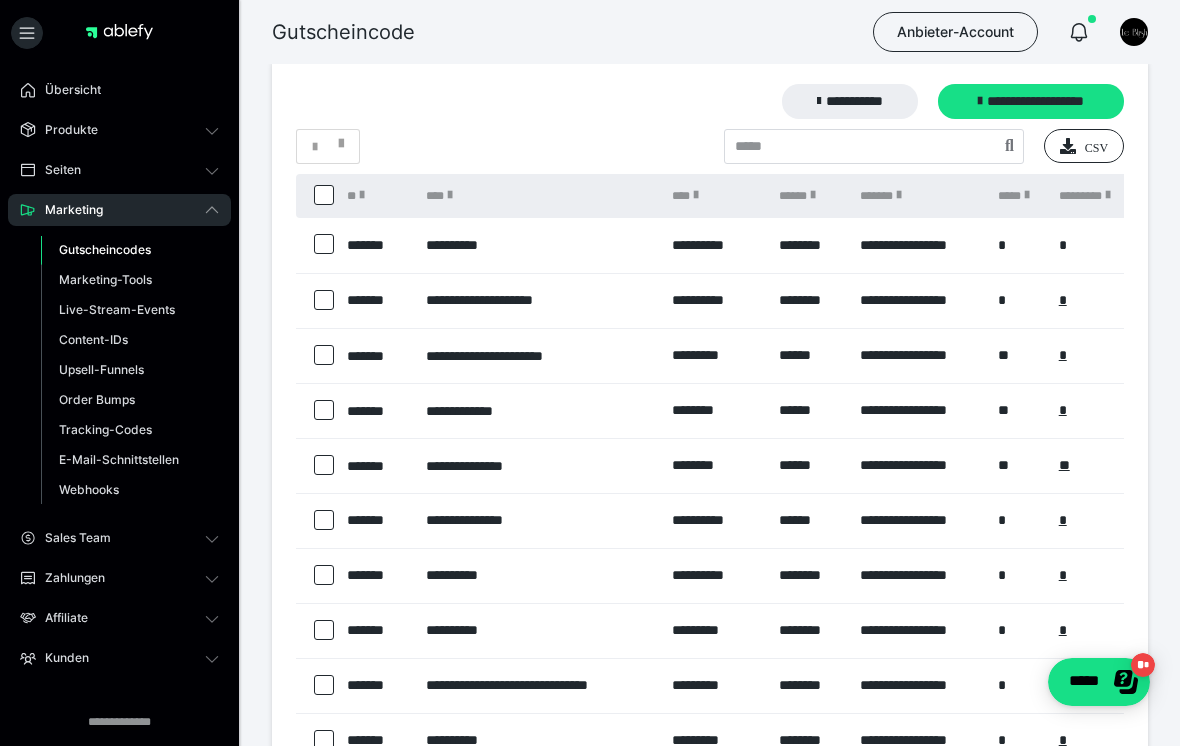 scroll, scrollTop: 0, scrollLeft: 0, axis: both 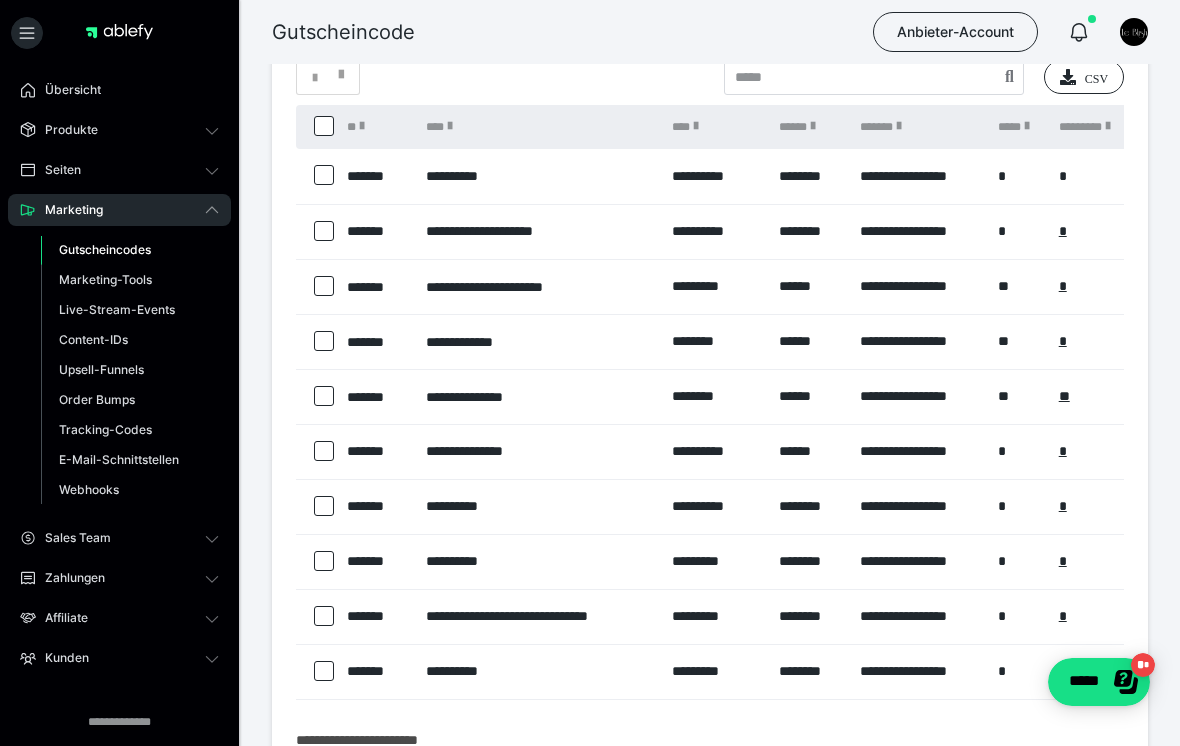 click on "**********" at bounding box center [539, 397] 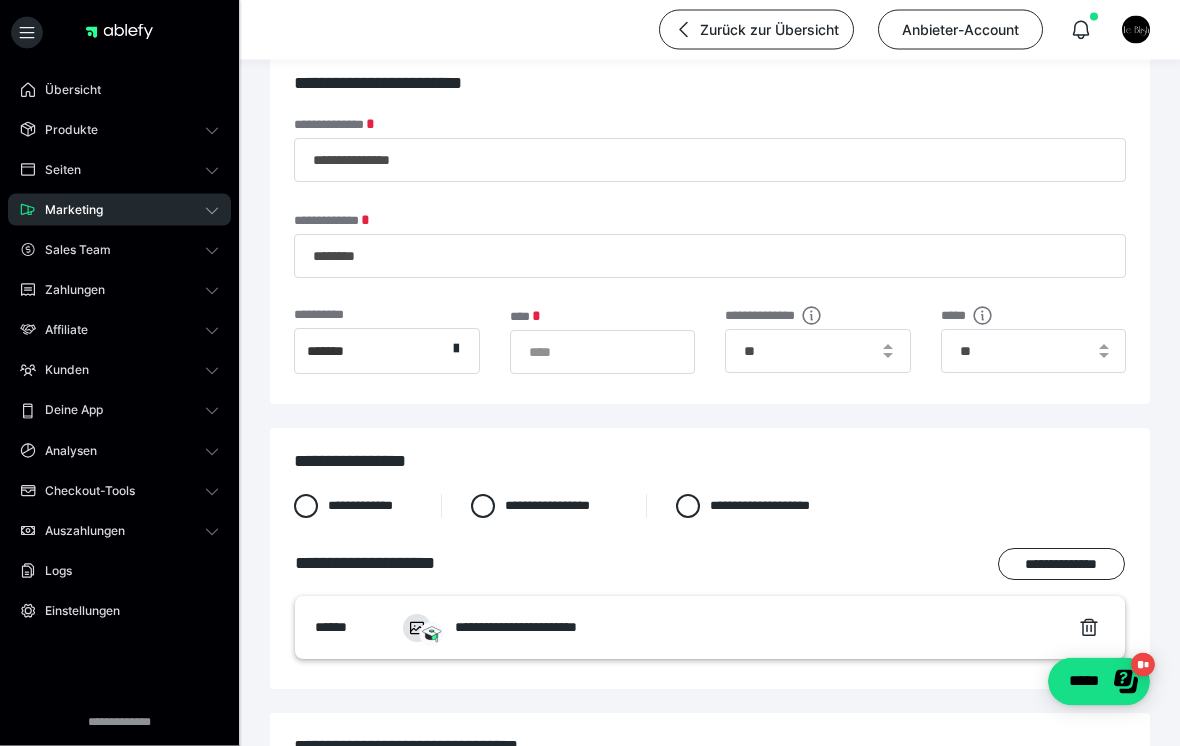 scroll, scrollTop: 12, scrollLeft: 0, axis: vertical 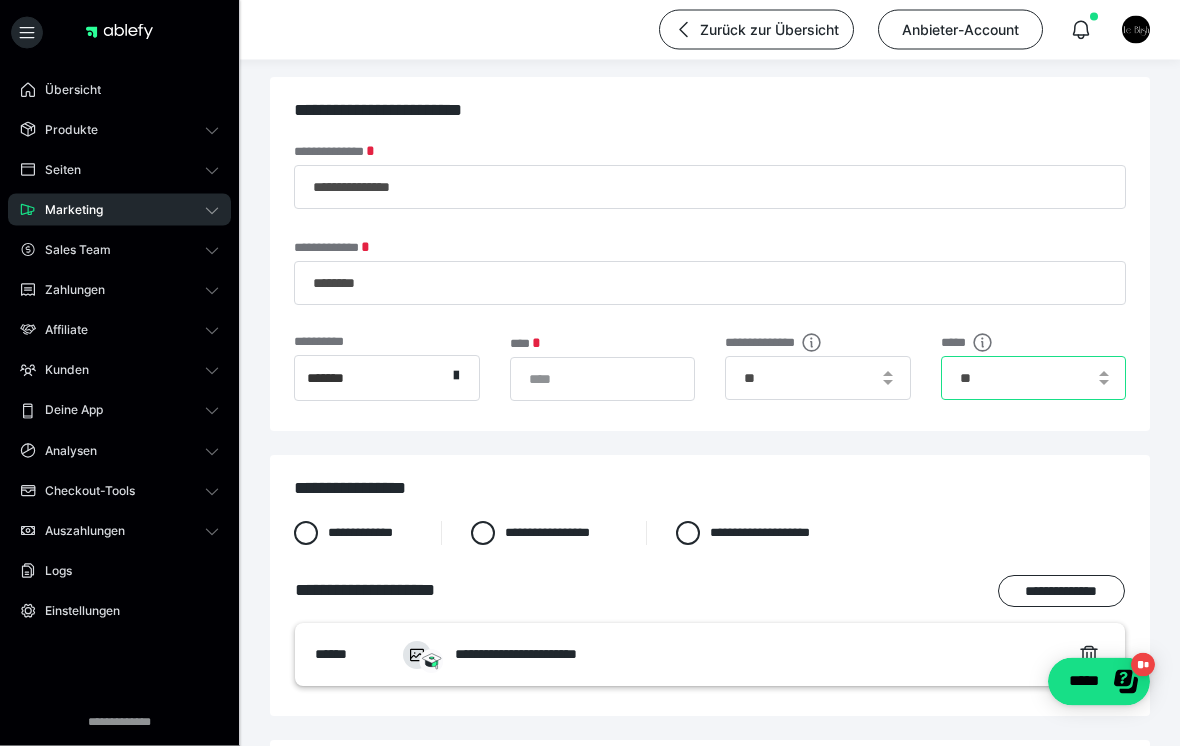 click on "**" at bounding box center [1034, 379] 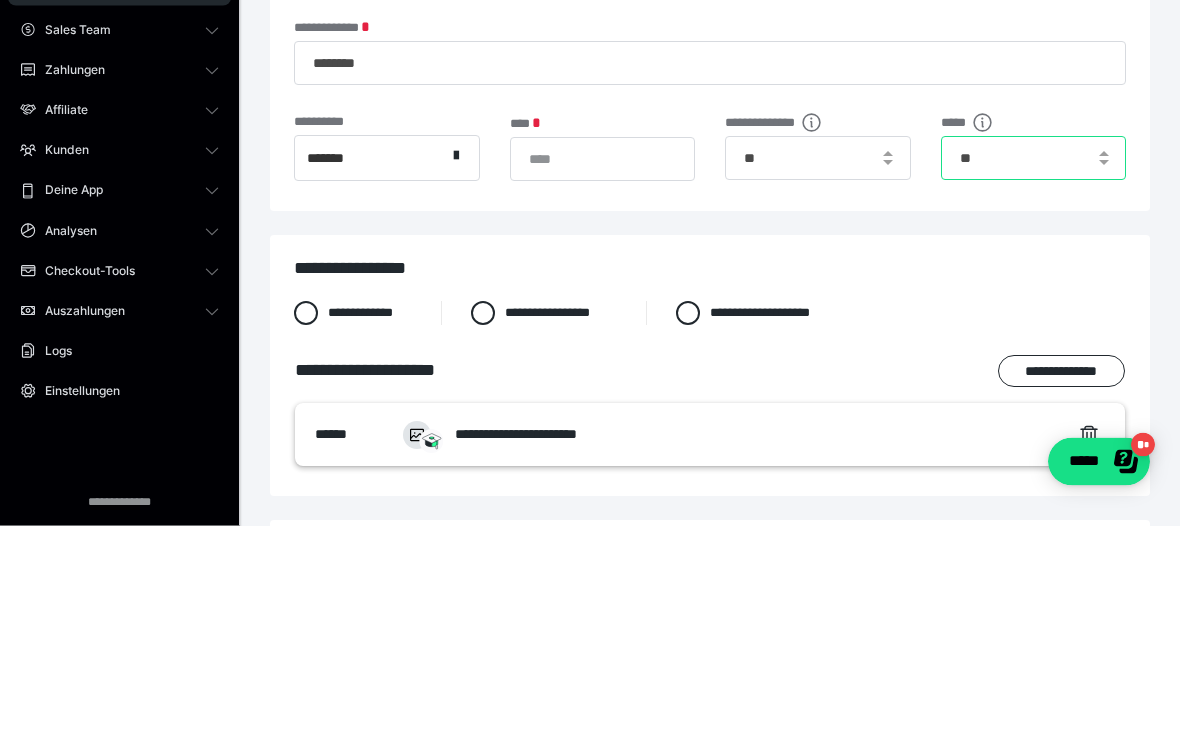 type on "*" 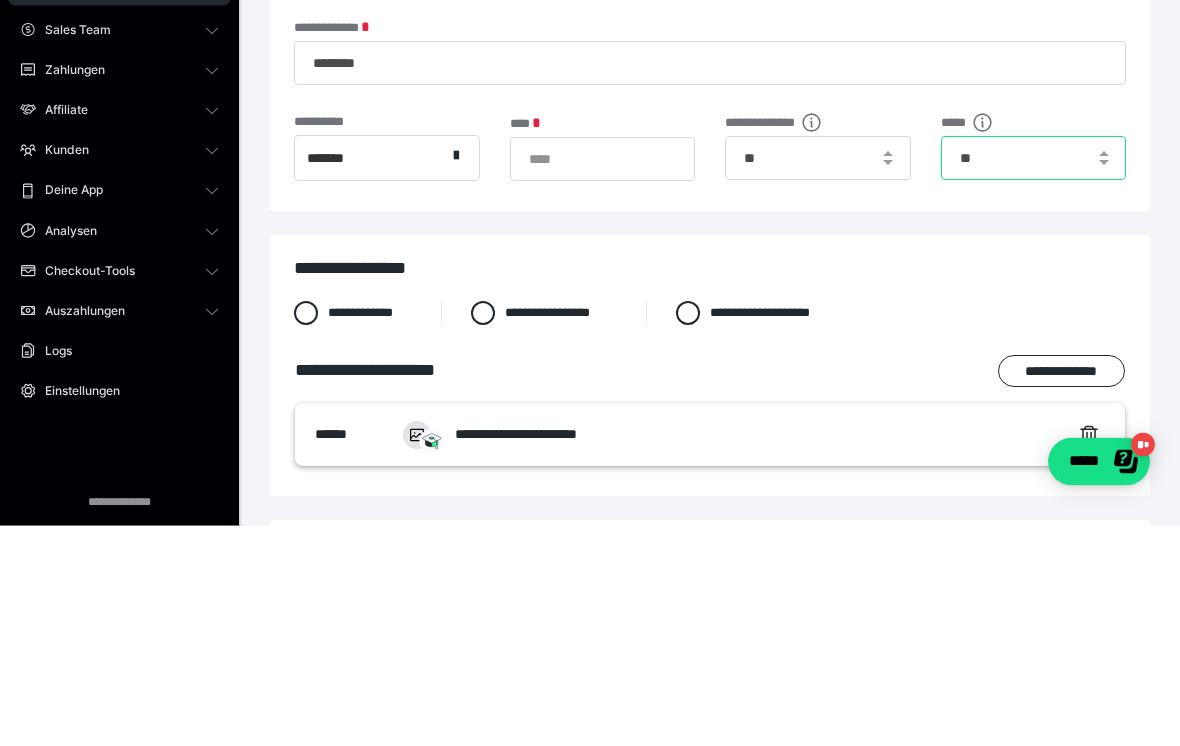 type on "**" 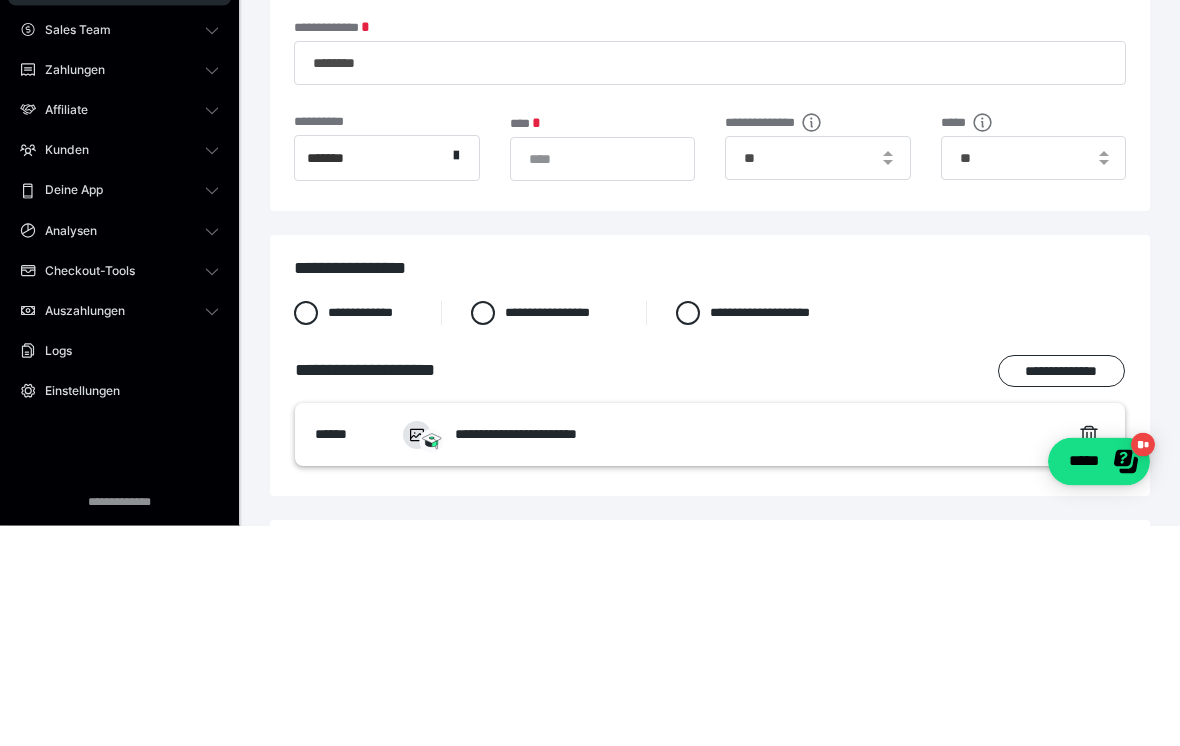 click on "**********" at bounding box center [710, 672] 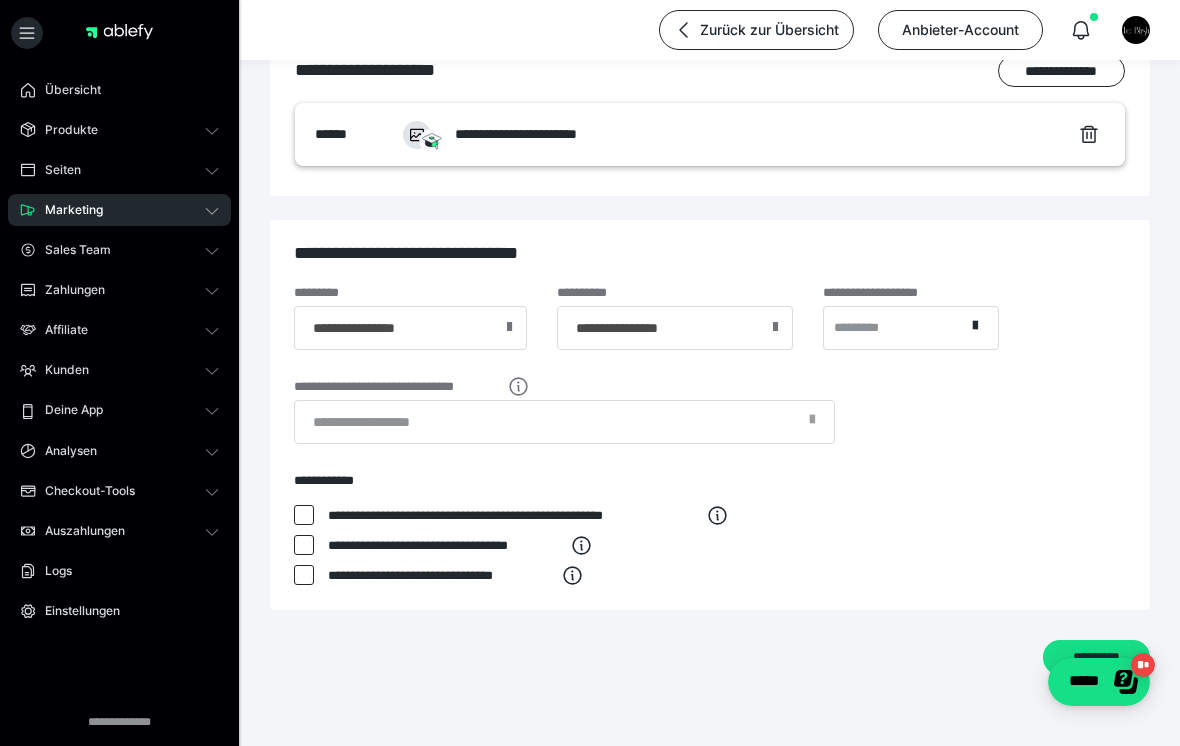 scroll, scrollTop: 539, scrollLeft: 0, axis: vertical 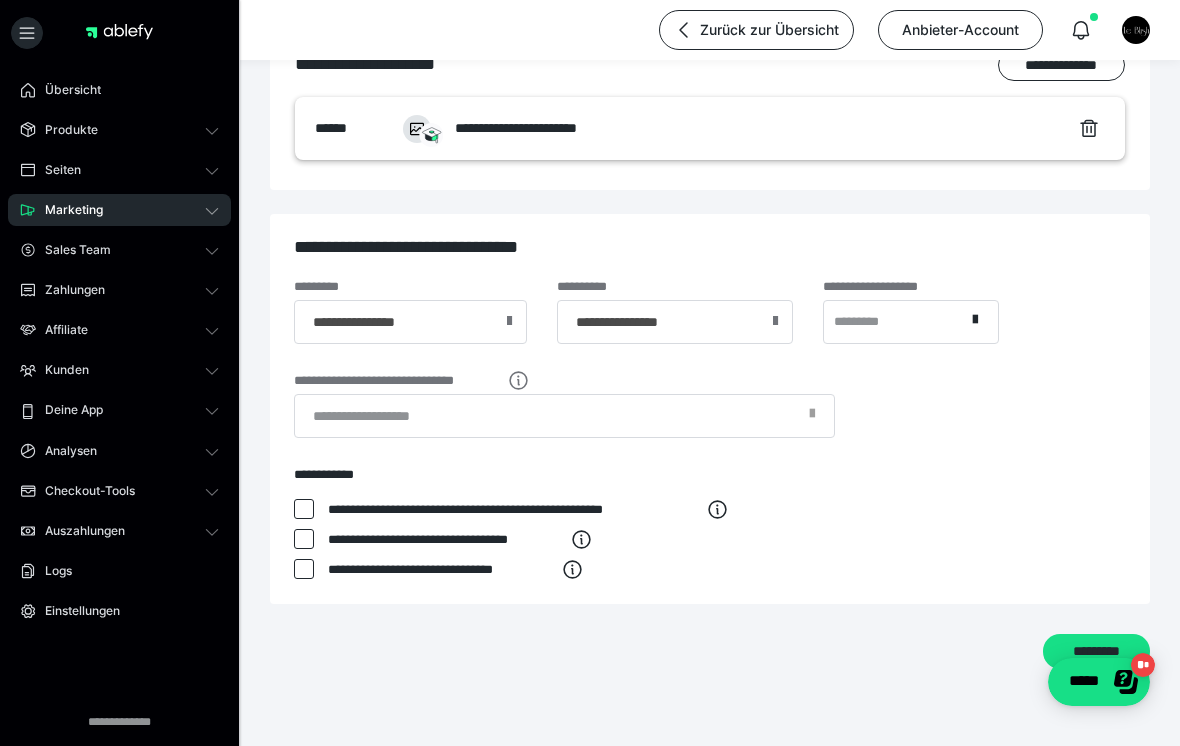 click on "*********" at bounding box center [1096, 651] 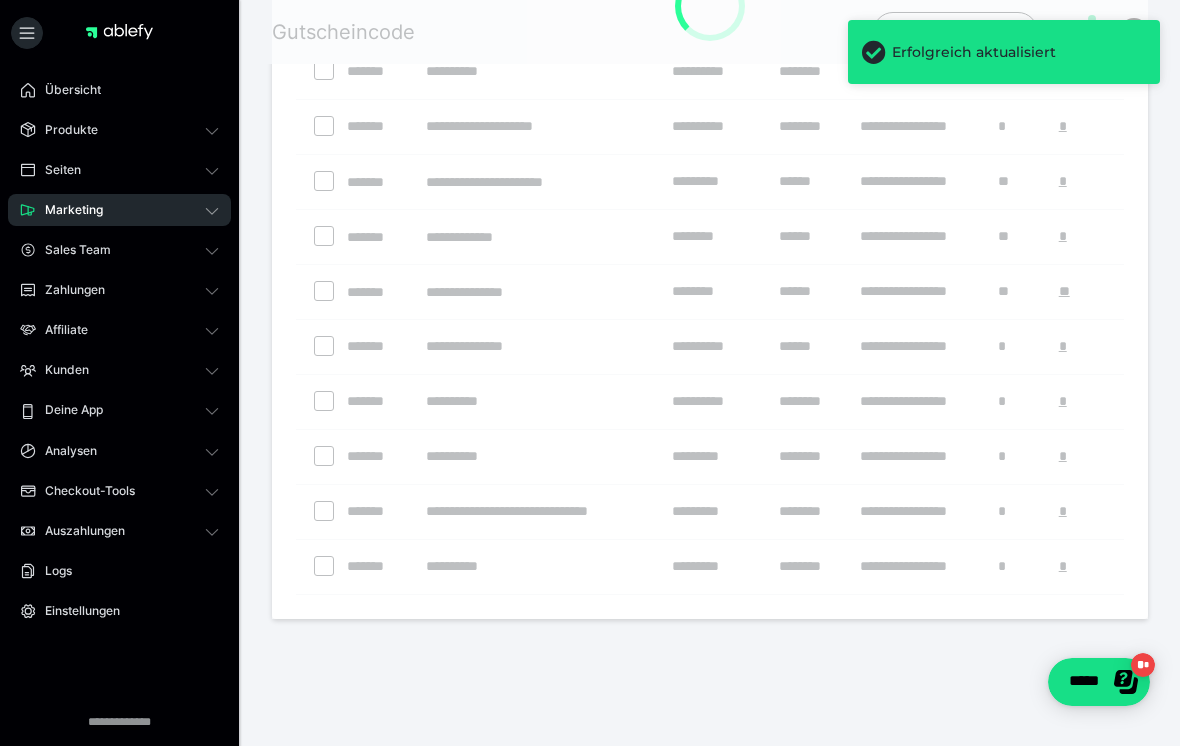 scroll, scrollTop: 0, scrollLeft: 0, axis: both 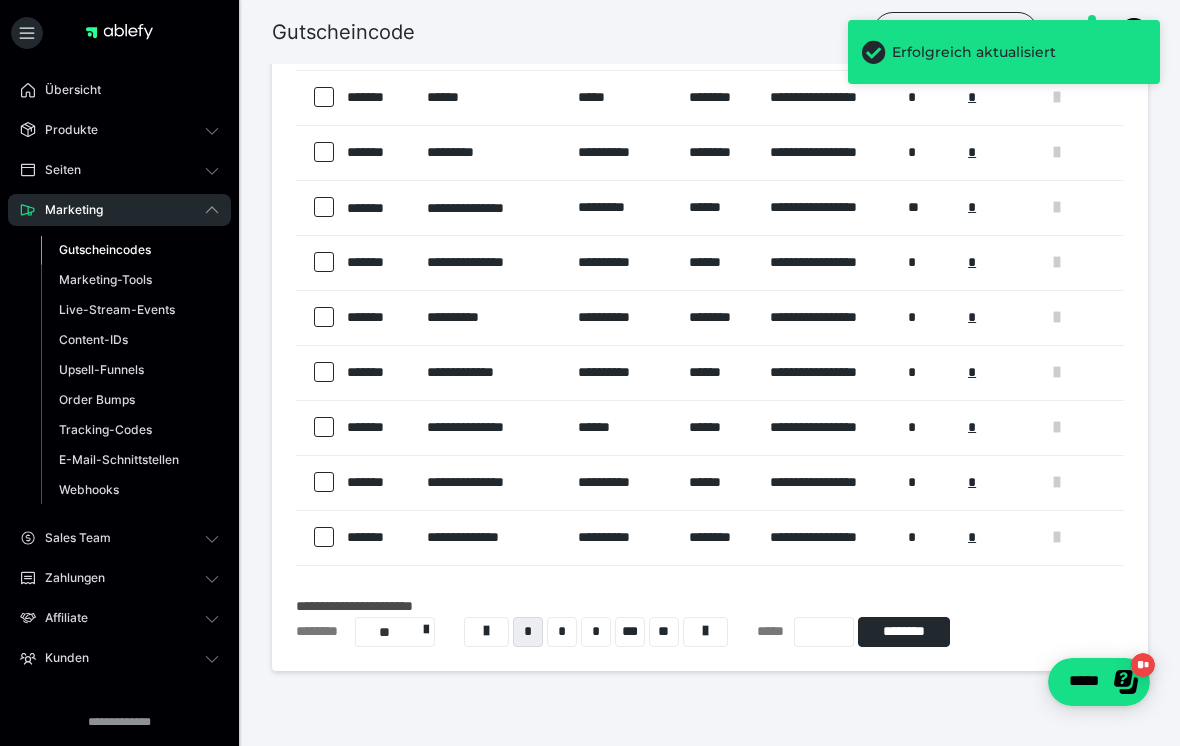 click on "*" at bounding box center (562, 632) 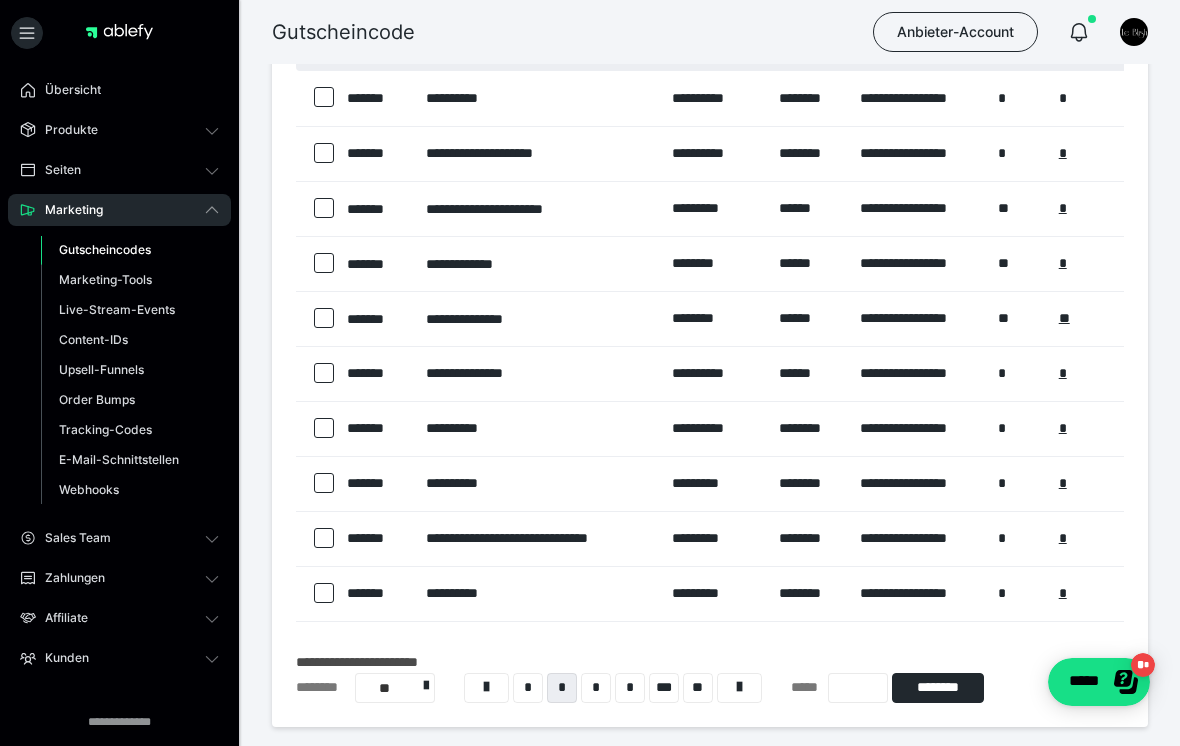 scroll, scrollTop: 162, scrollLeft: 0, axis: vertical 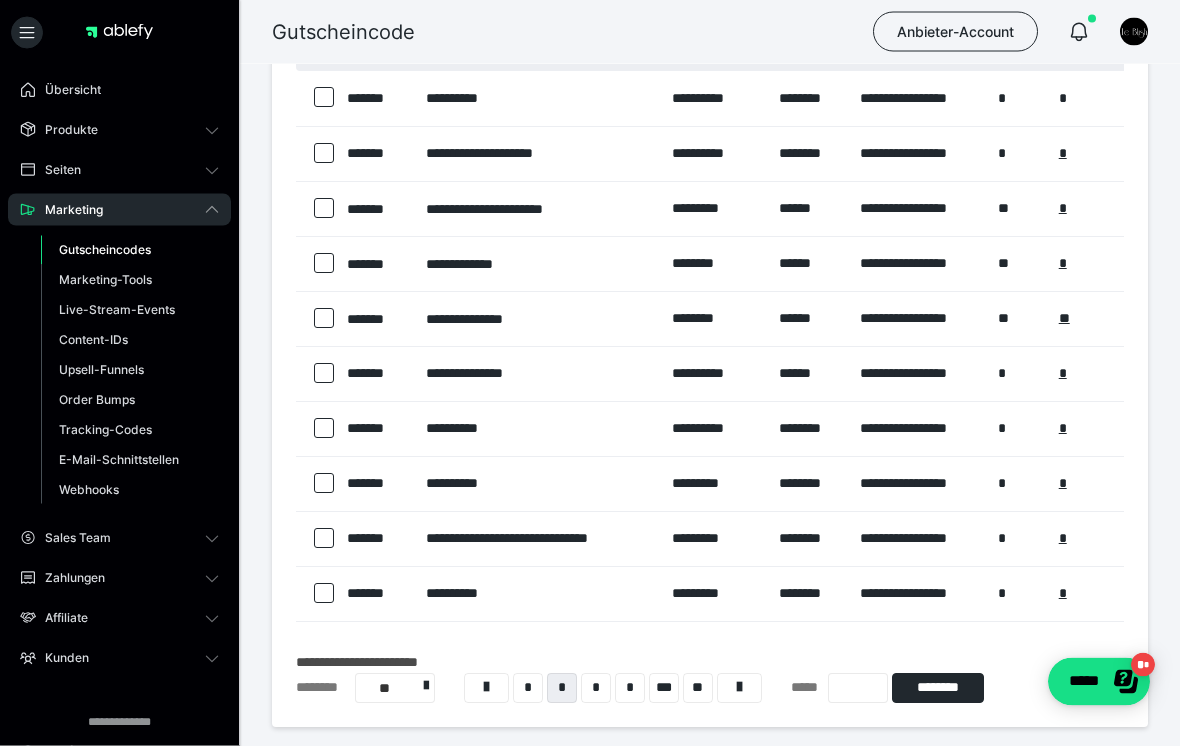 click on "**********" at bounding box center [539, 210] 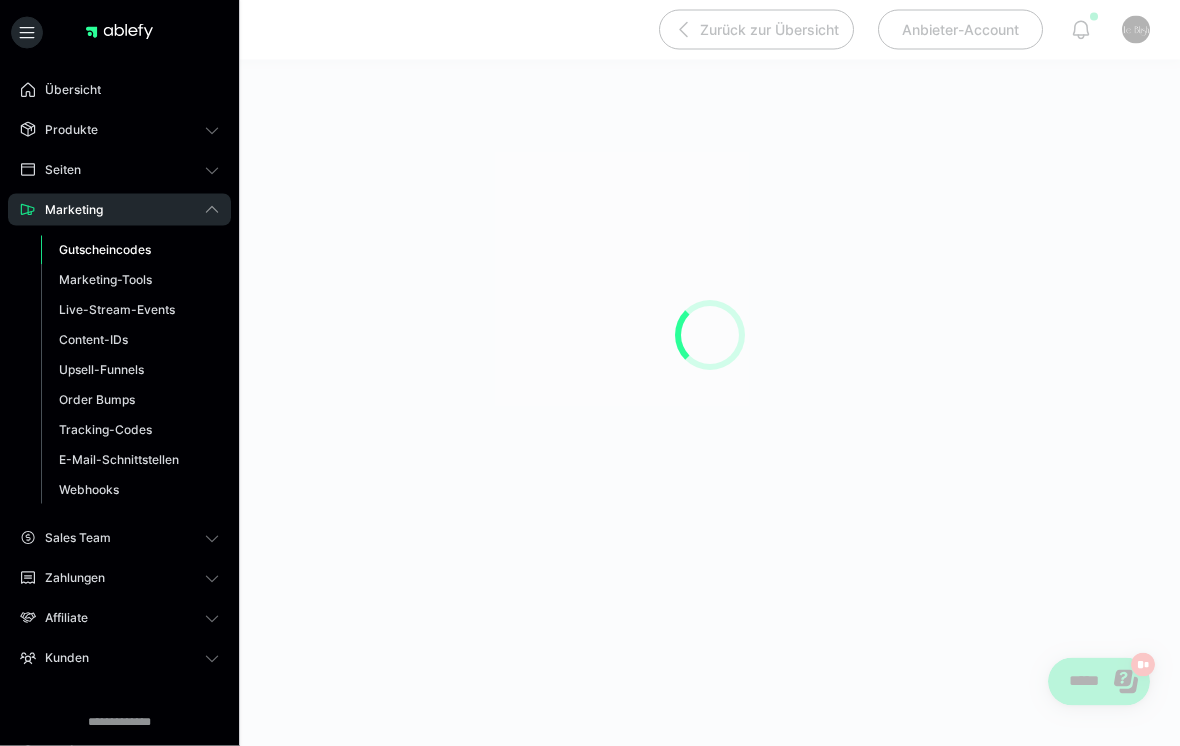 scroll, scrollTop: 163, scrollLeft: 0, axis: vertical 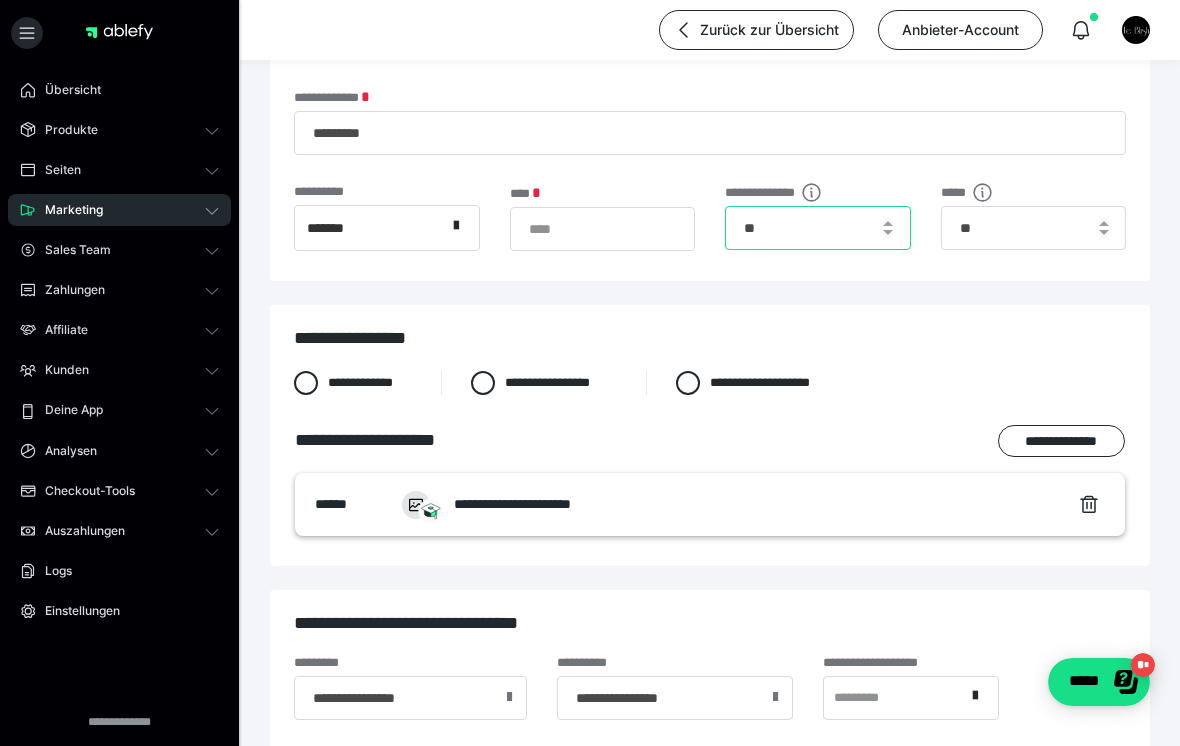 click on "**" at bounding box center [818, 228] 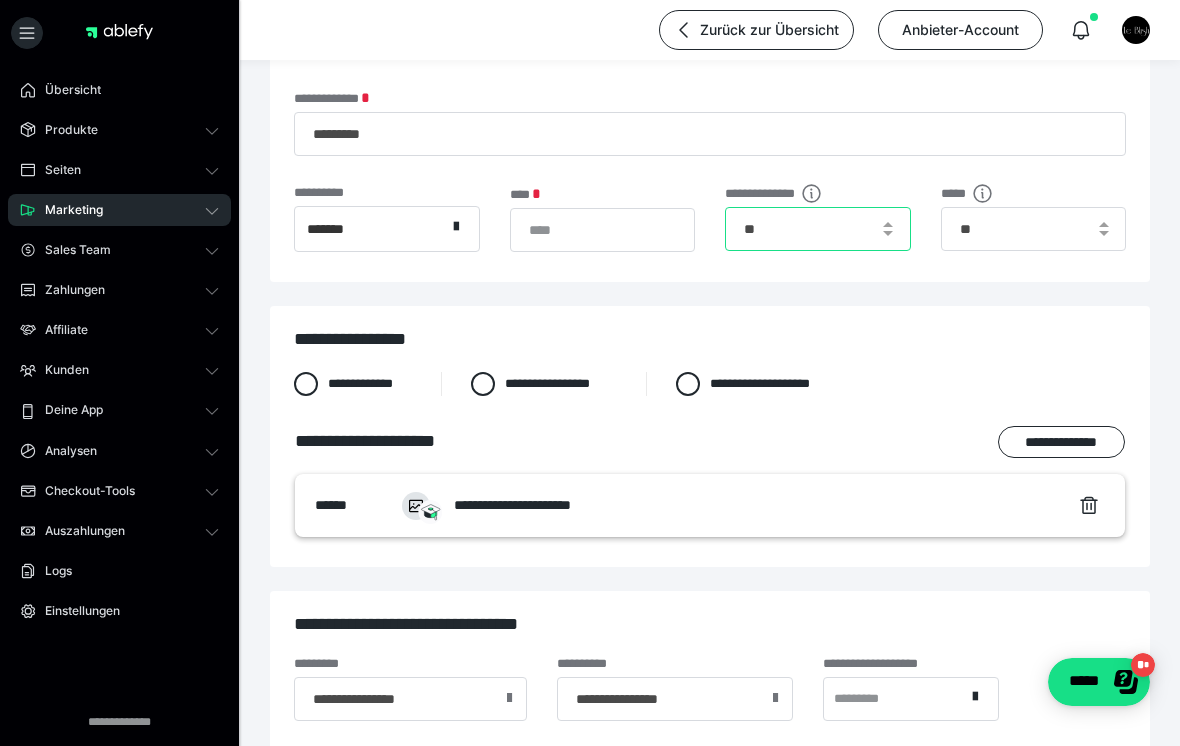type on "*" 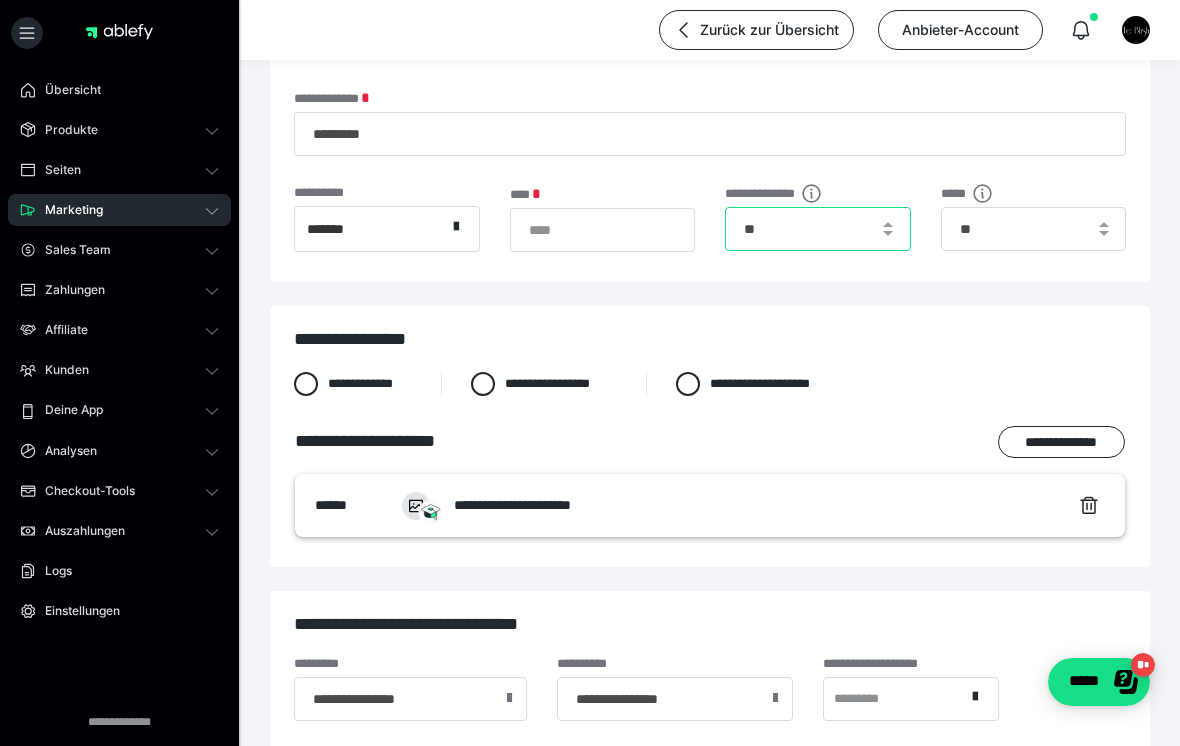 type on "**" 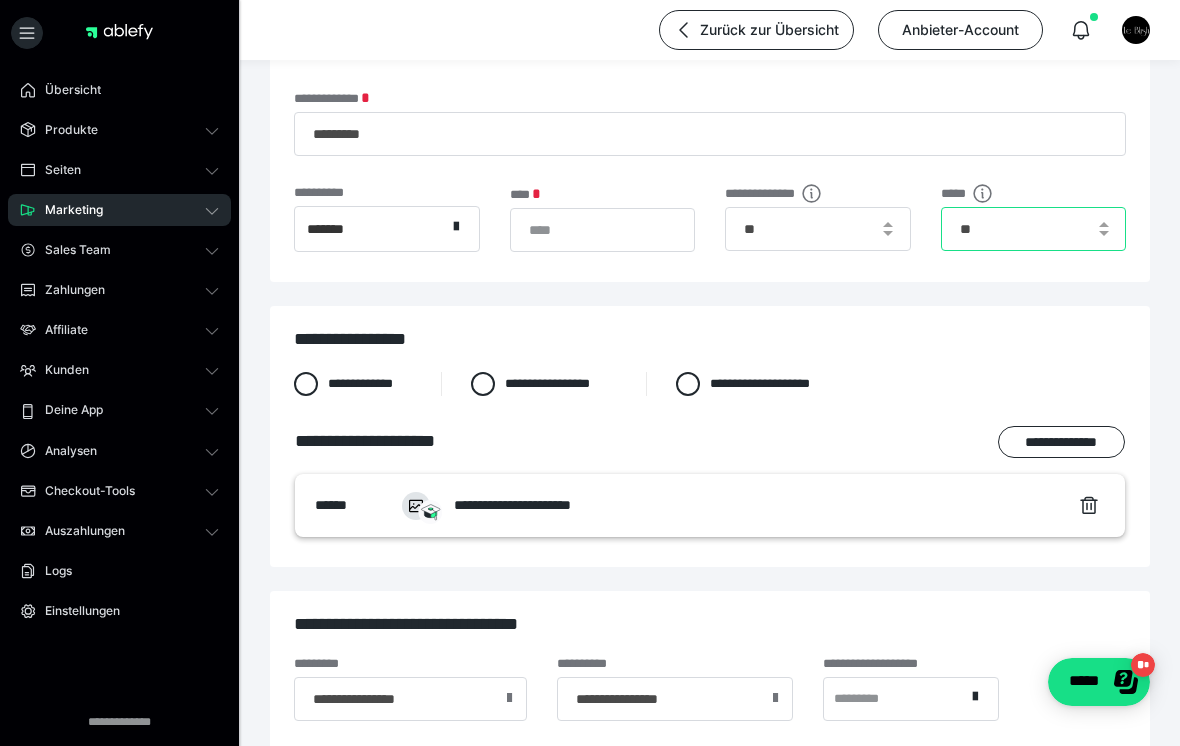 click on "**" at bounding box center [1034, 229] 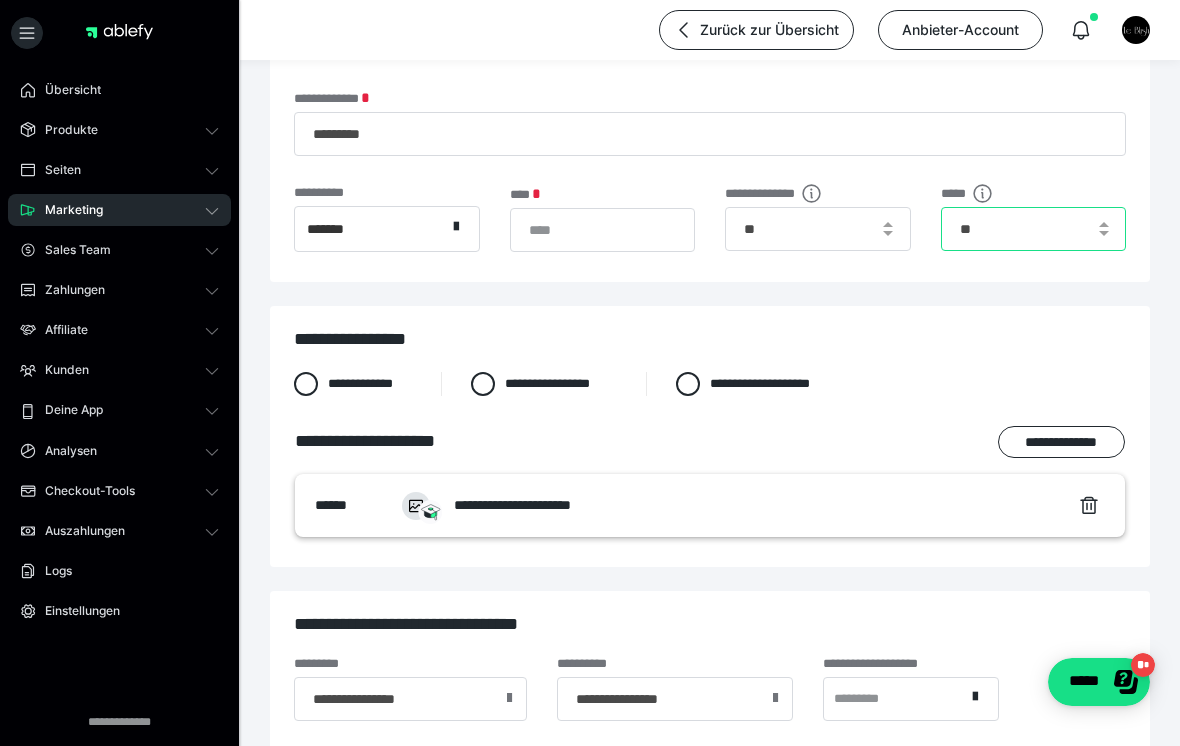 type on "*" 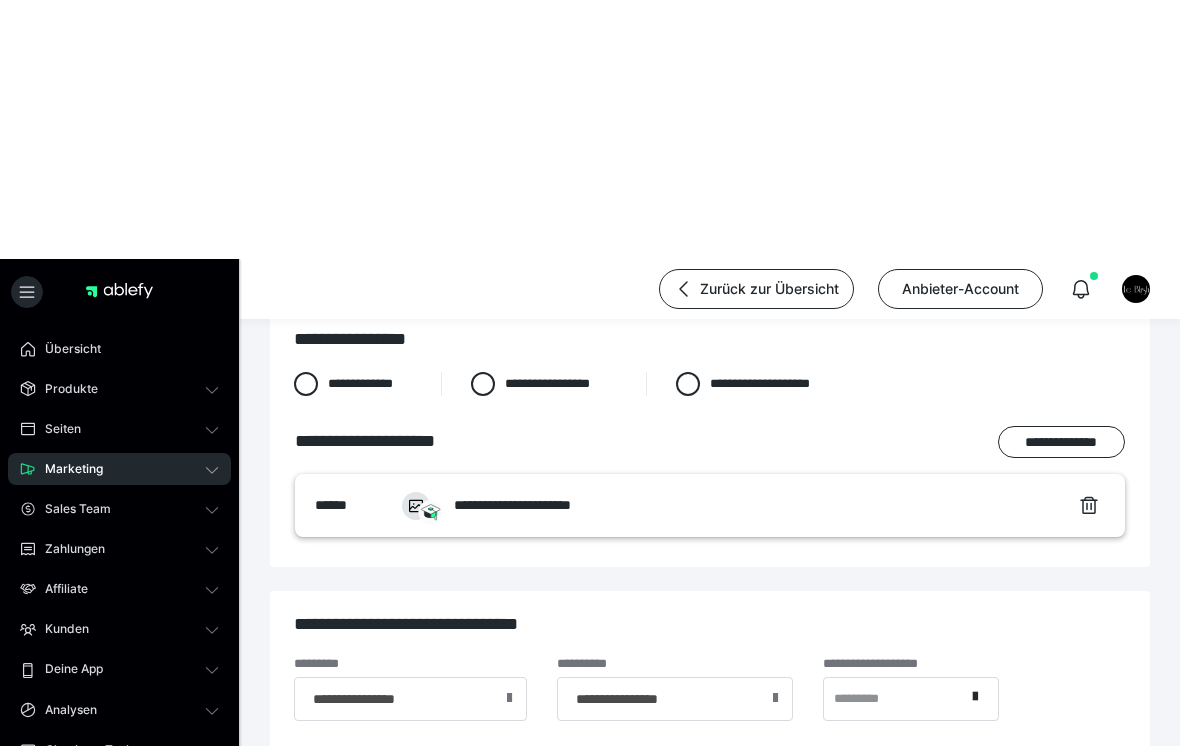 scroll, scrollTop: 570, scrollLeft: 0, axis: vertical 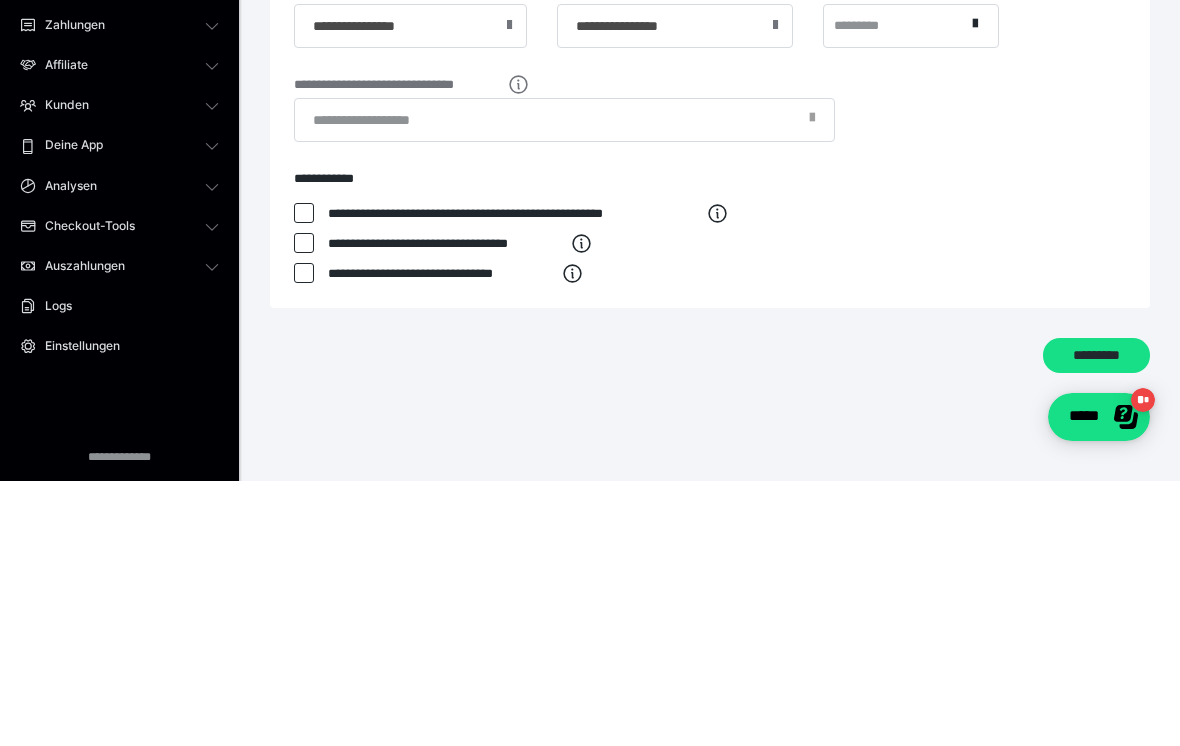 type on "**" 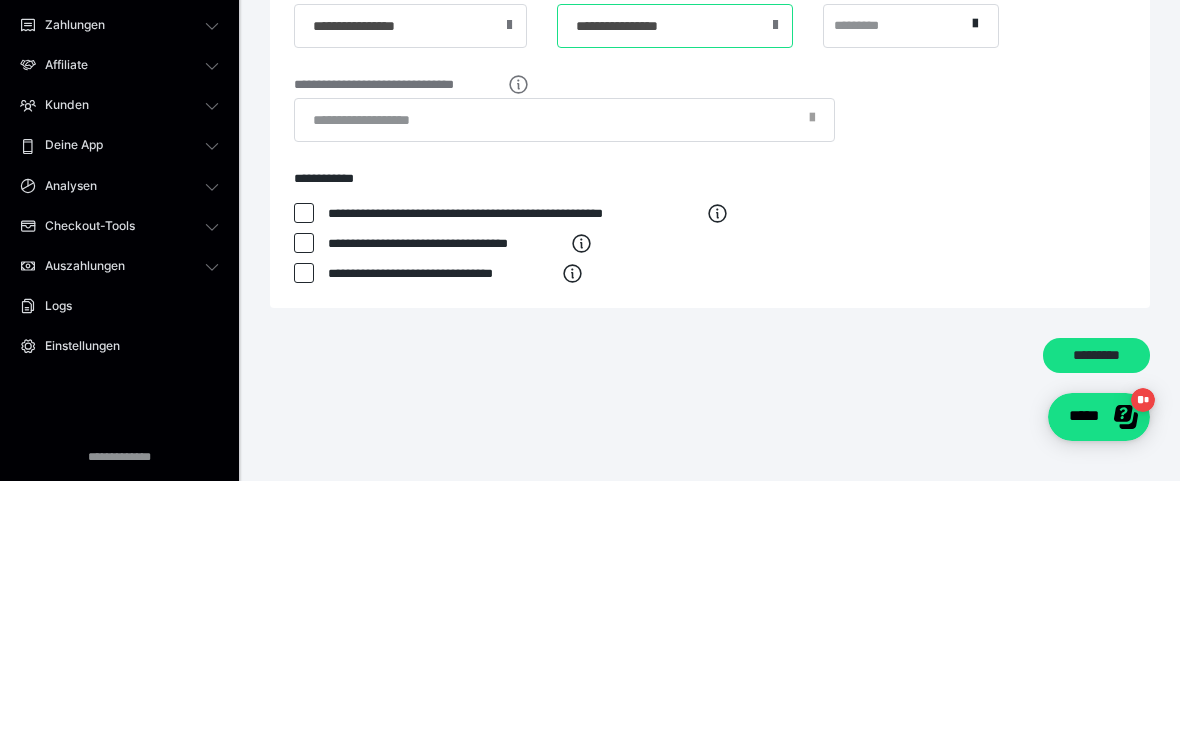 click on "**********" at bounding box center [675, 291] 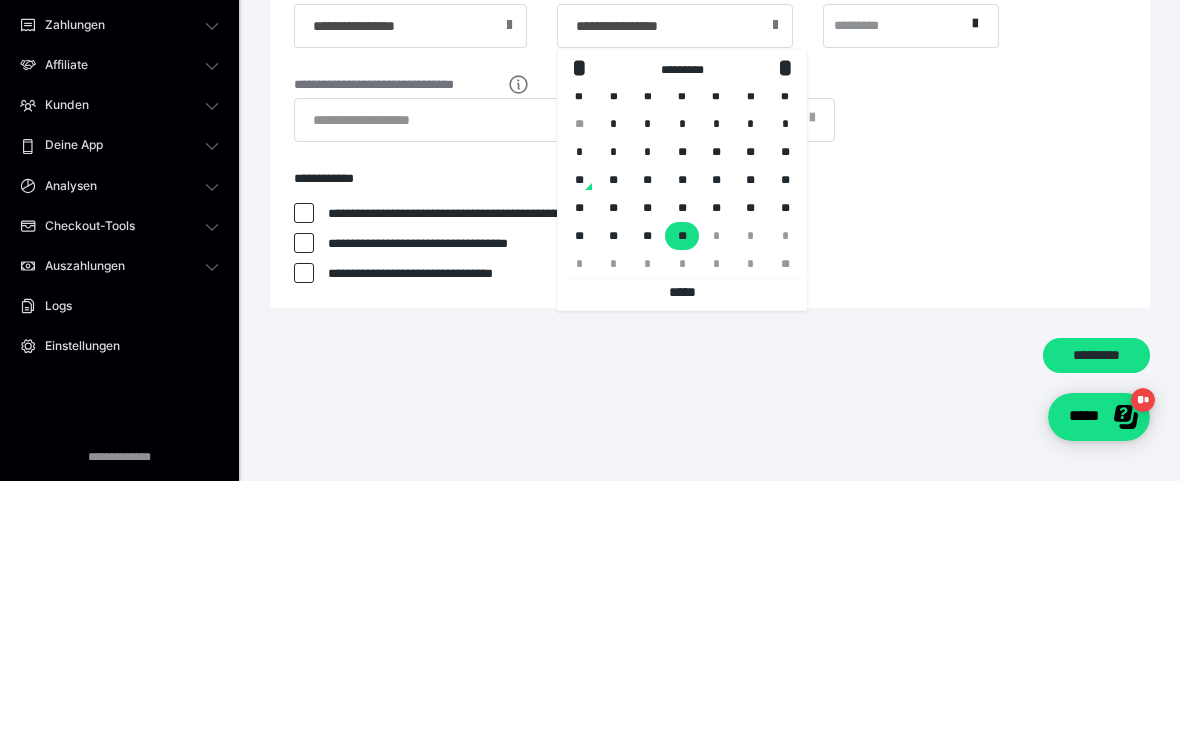 click on "*********" at bounding box center [681, 333] 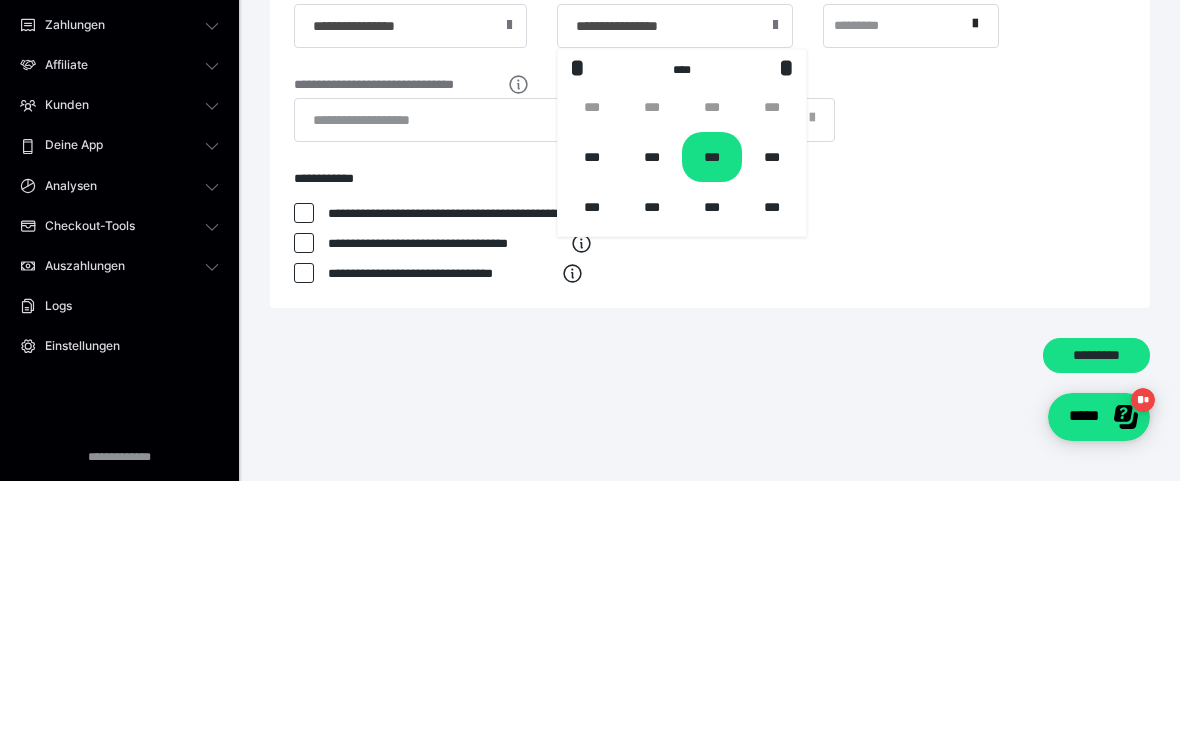 scroll, scrollTop: 539, scrollLeft: 0, axis: vertical 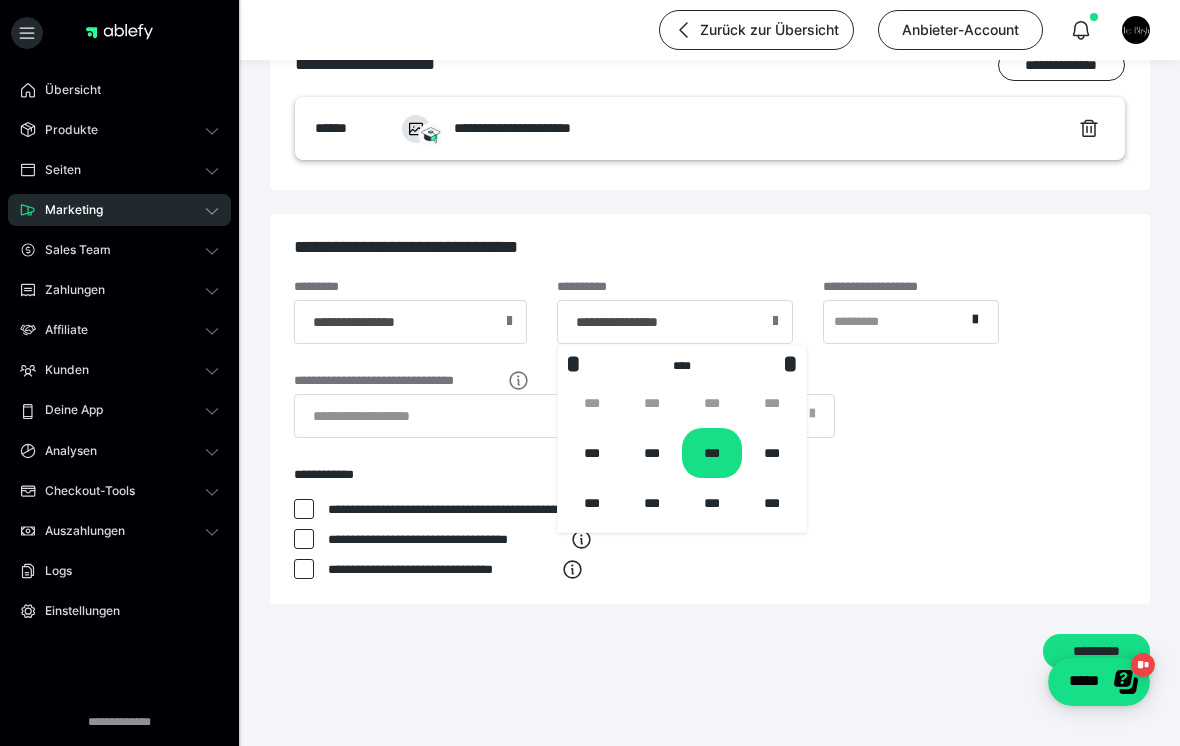 click on "***" at bounding box center [712, 503] 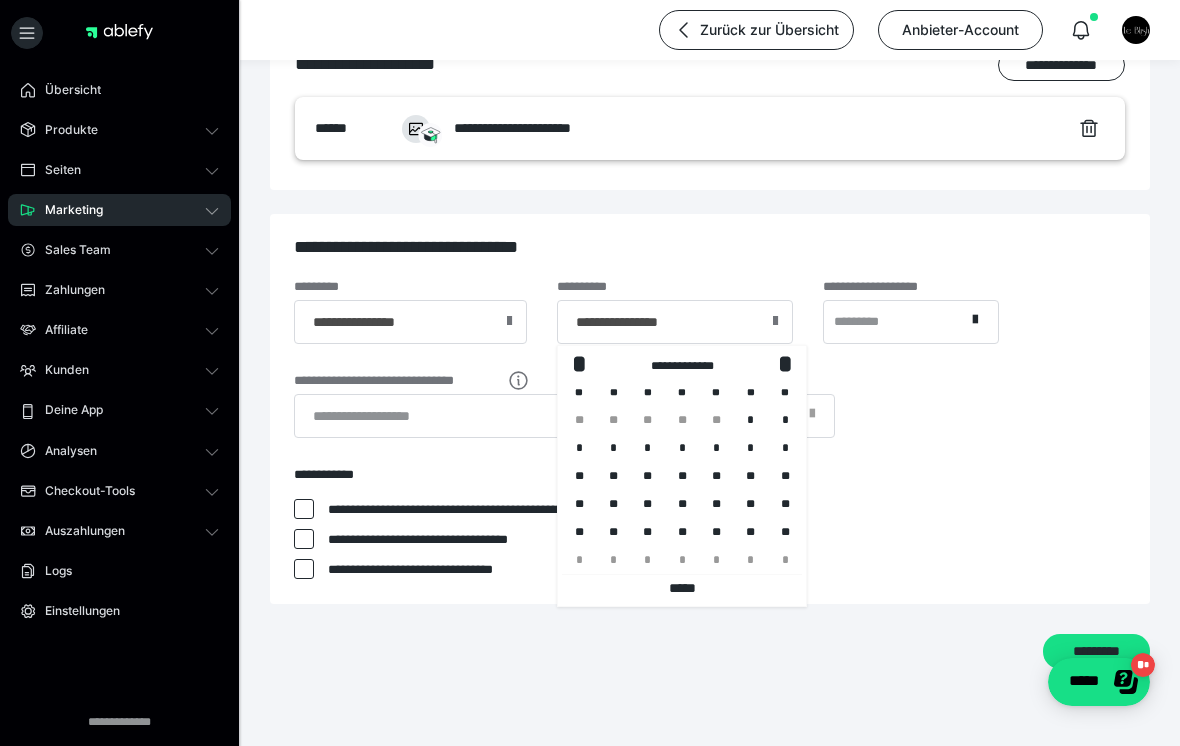 click on "**" at bounding box center (716, 504) 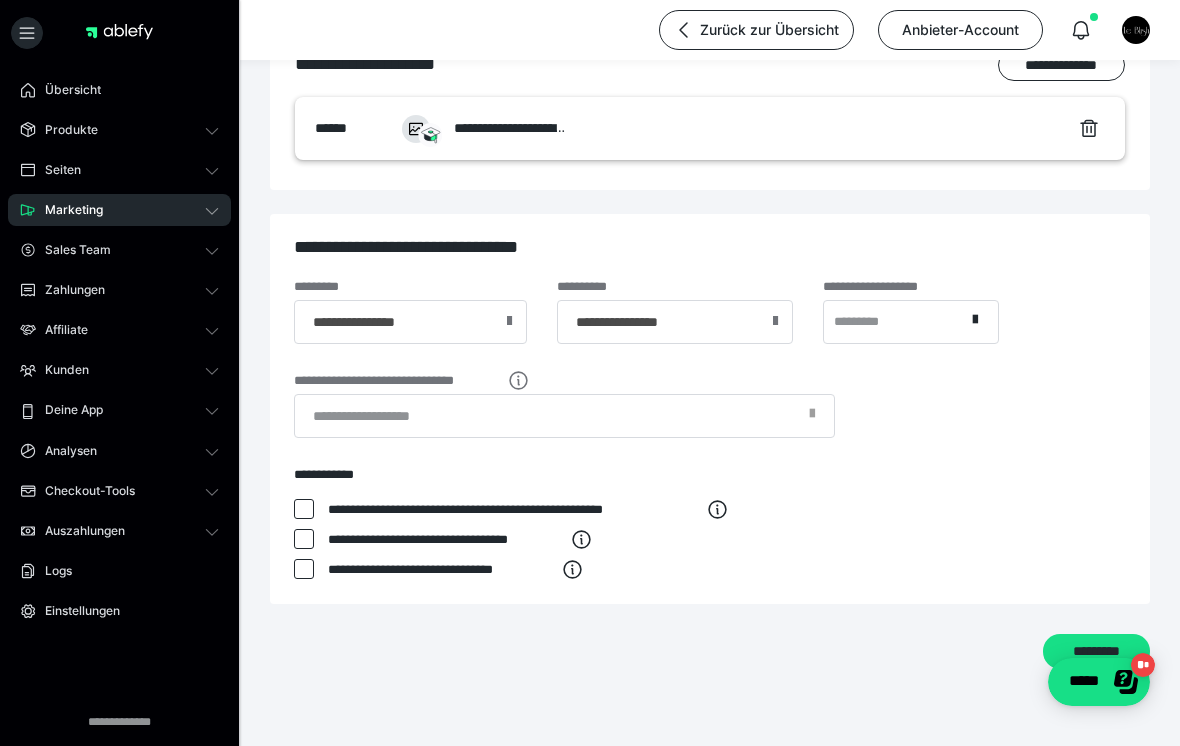 type on "**********" 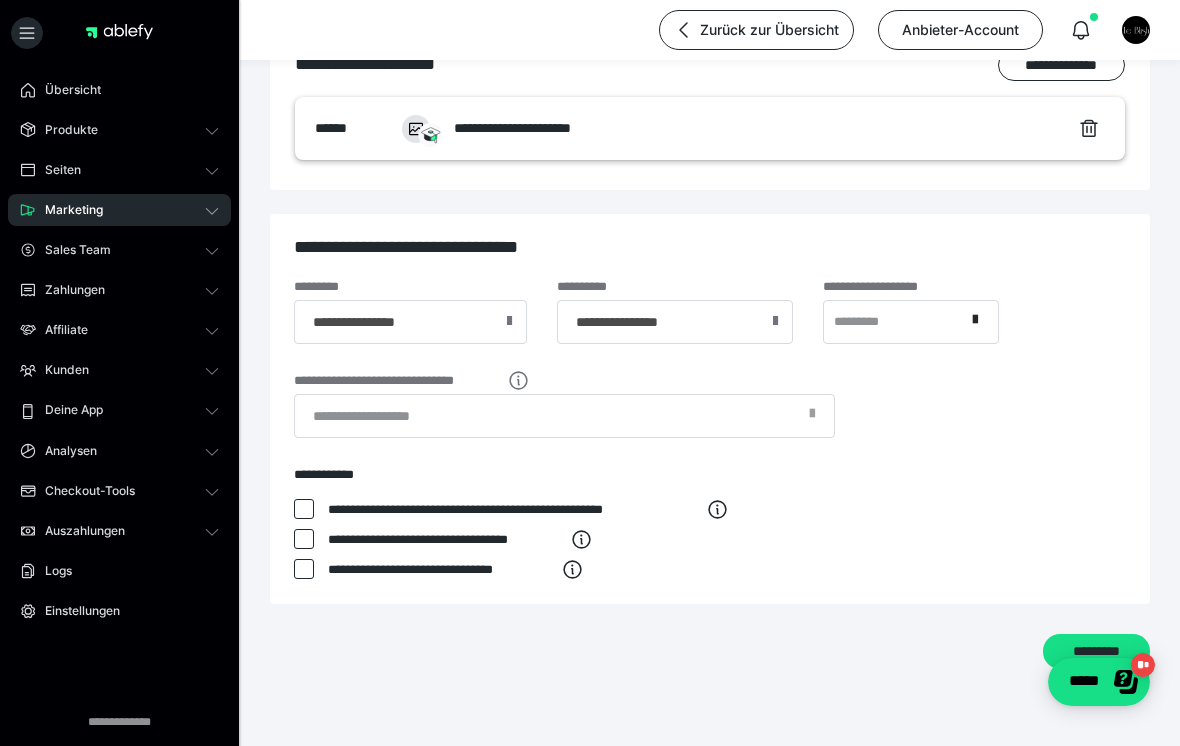 click on "*********" at bounding box center [1096, 651] 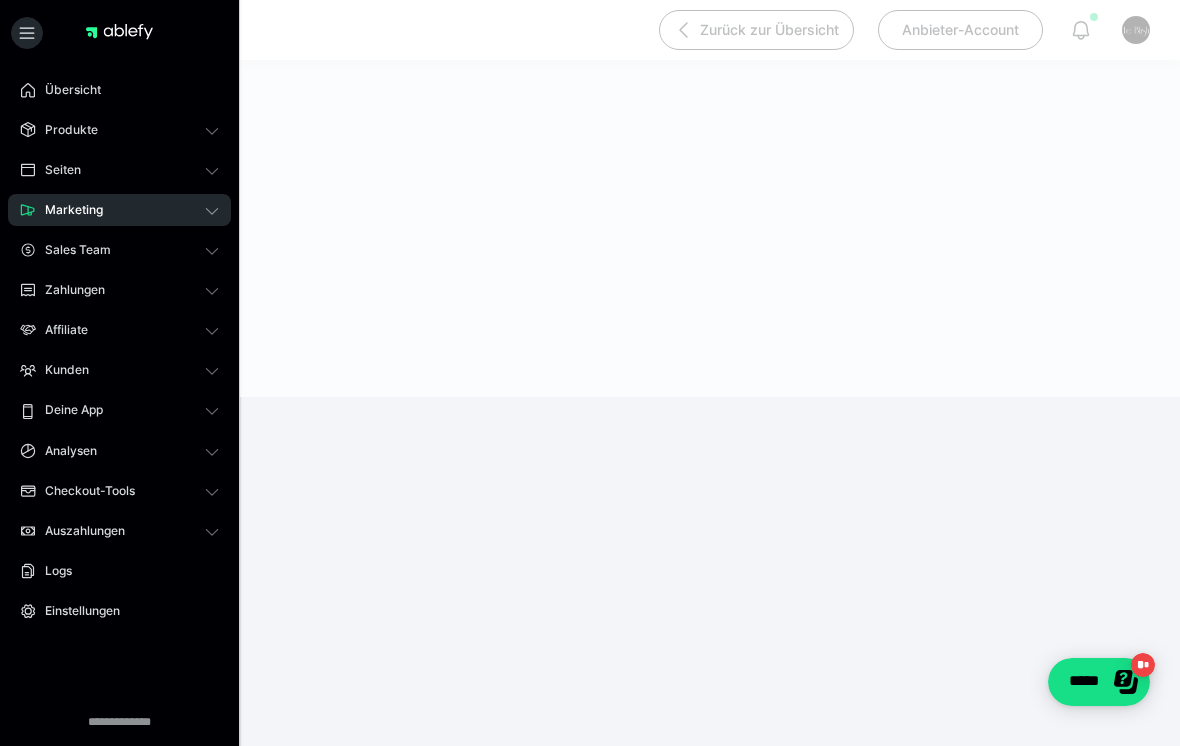 scroll, scrollTop: 190, scrollLeft: 0, axis: vertical 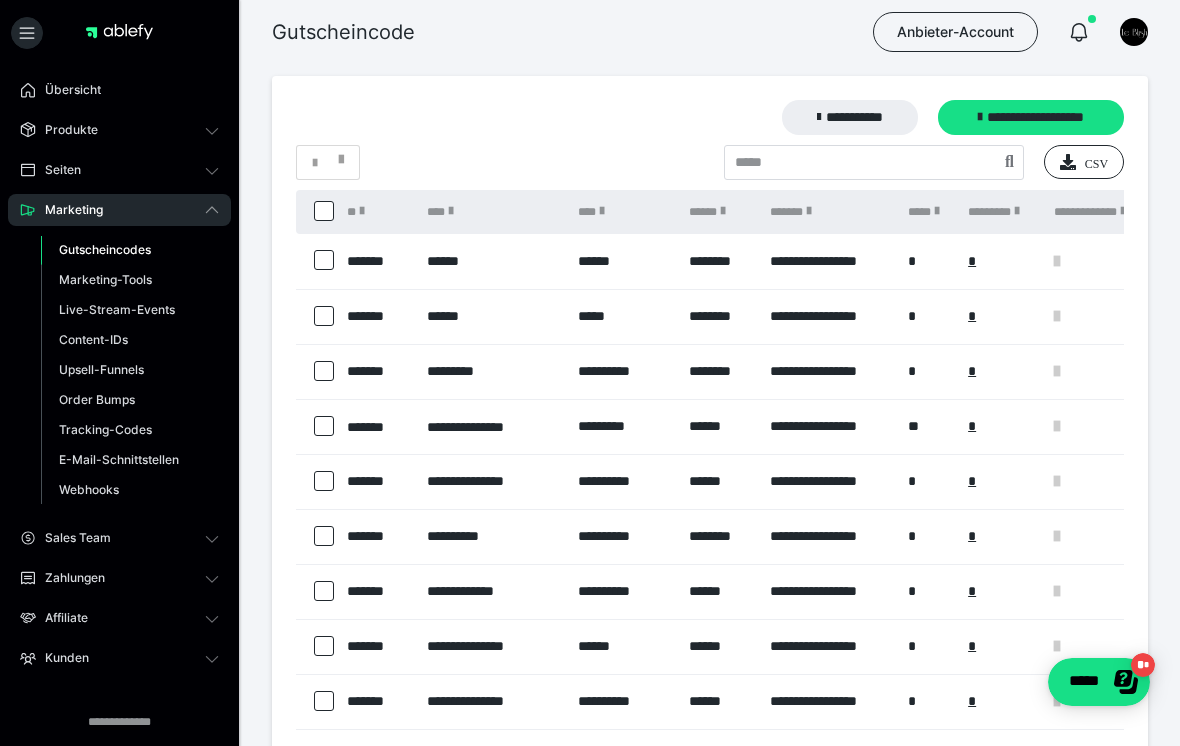 click 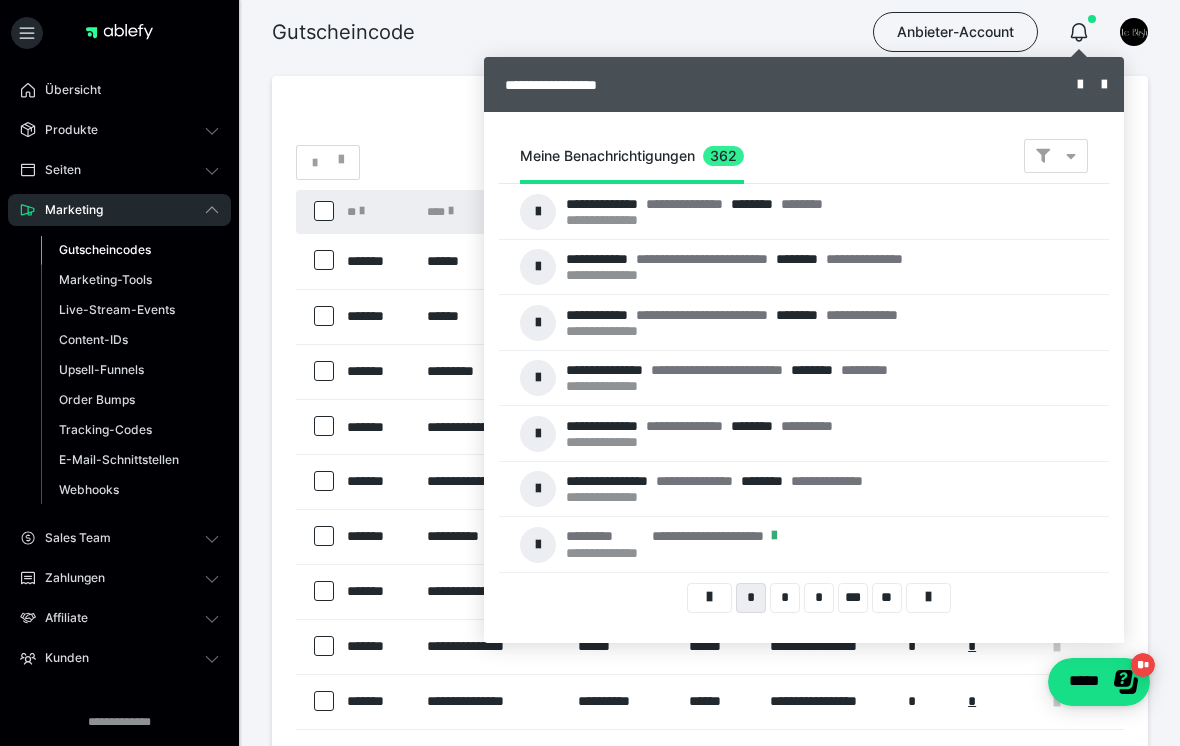 click on "*" at bounding box center [785, 598] 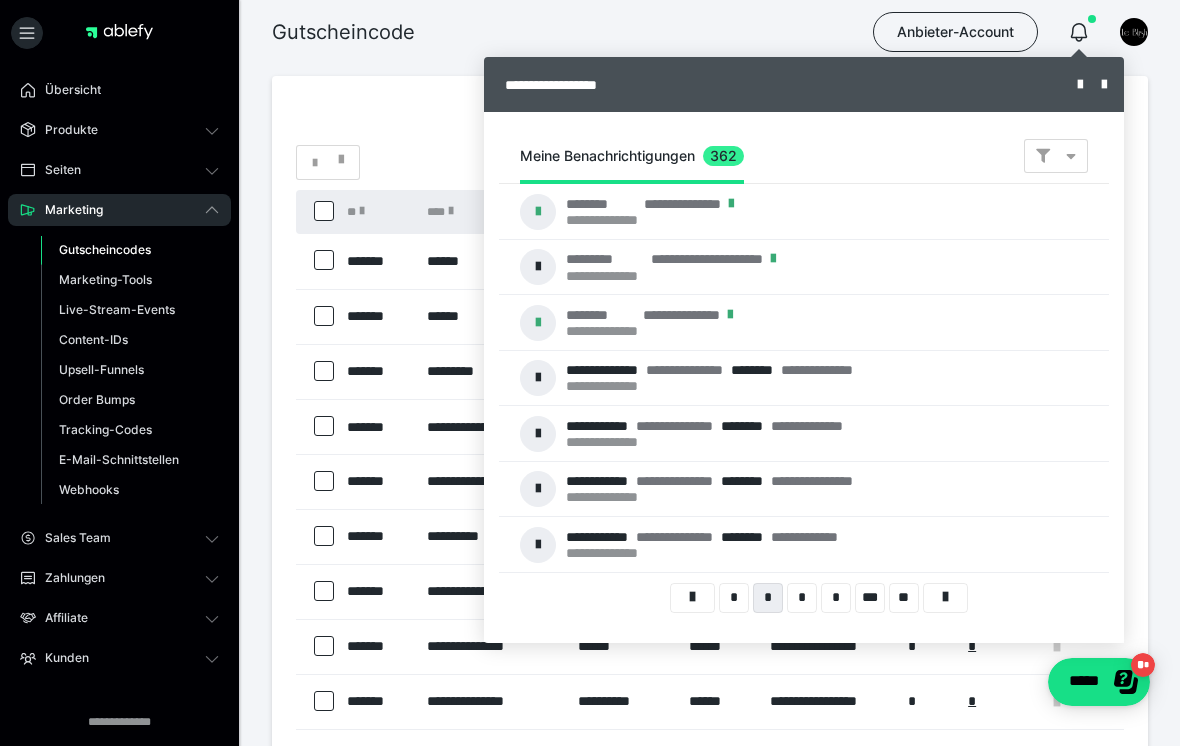 click on "*" at bounding box center (802, 598) 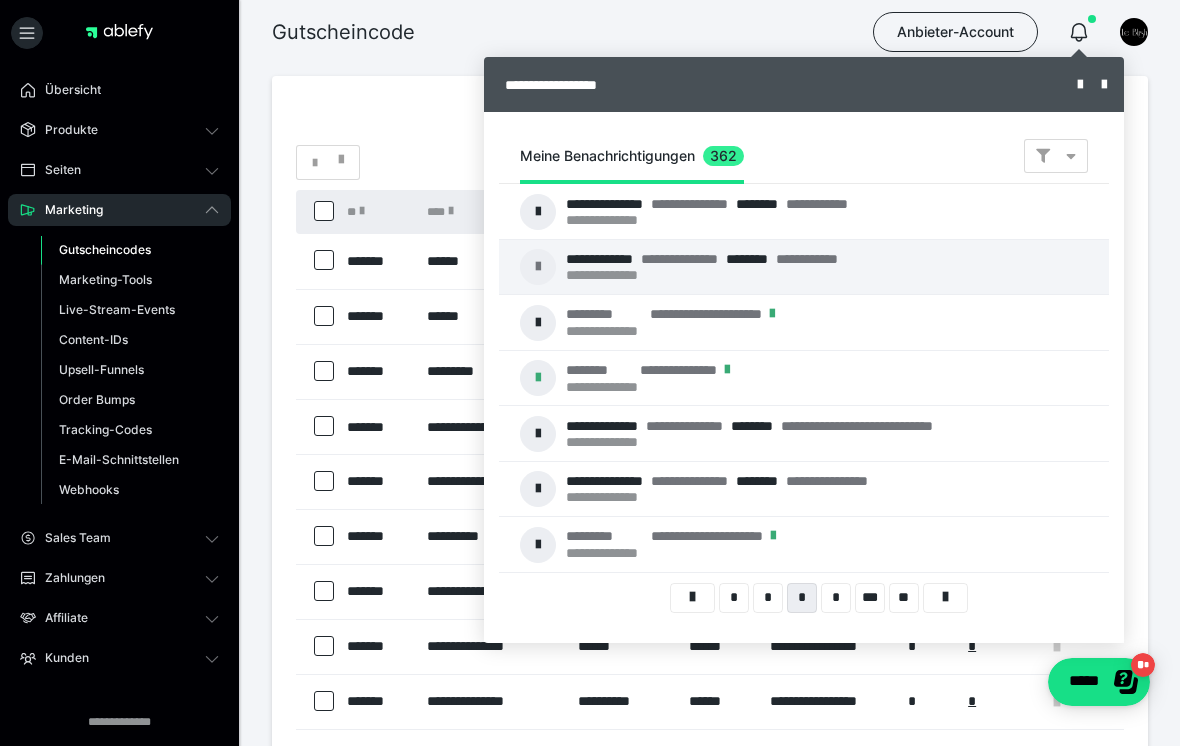 click on "*" at bounding box center (836, 598) 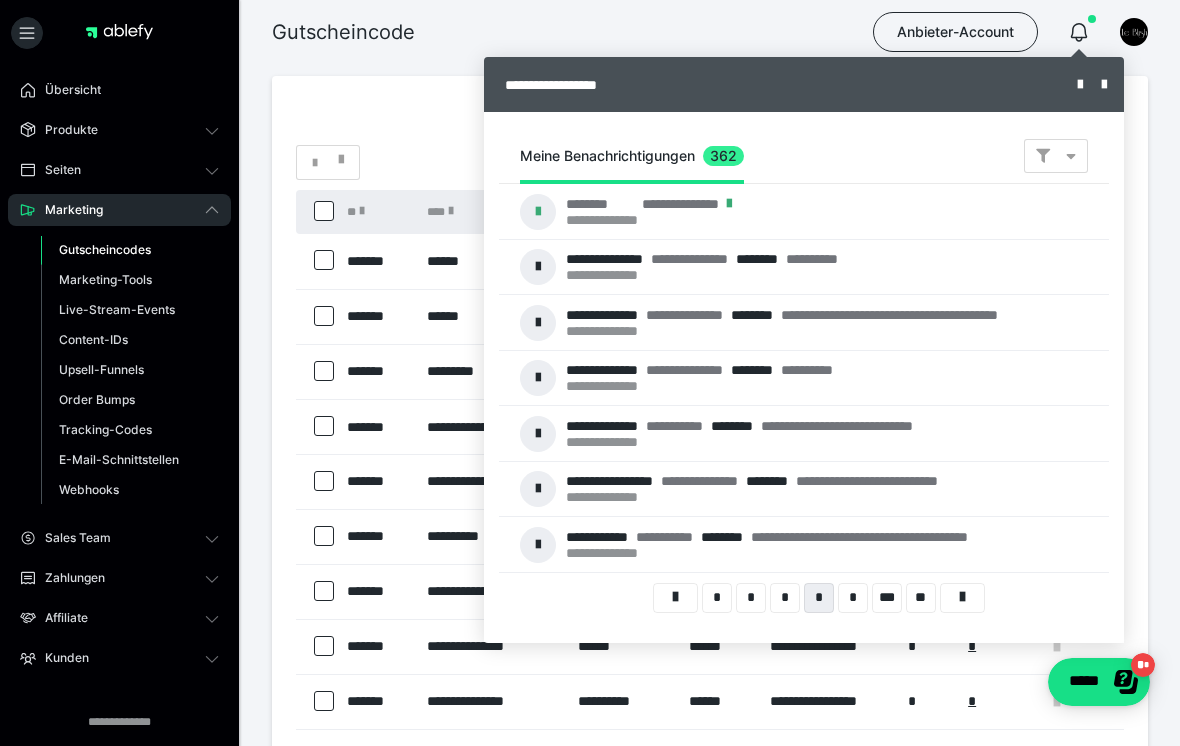 click on "*" at bounding box center [853, 598] 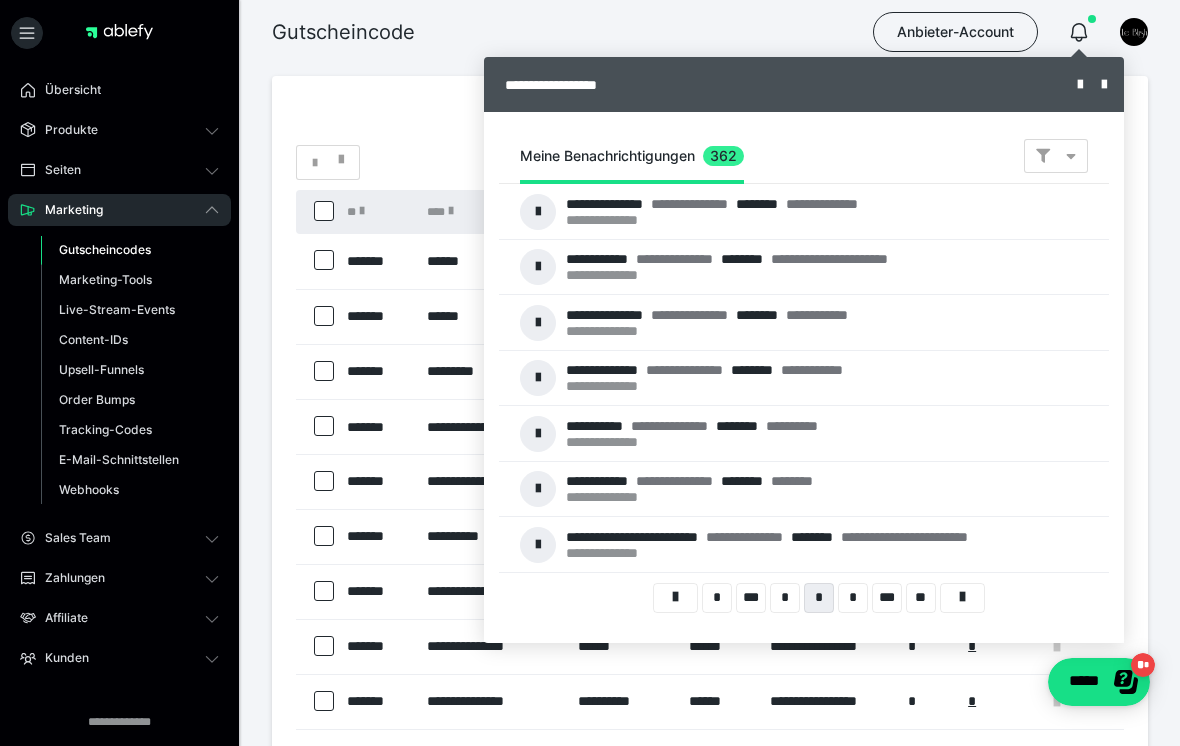 click on "*" at bounding box center (717, 598) 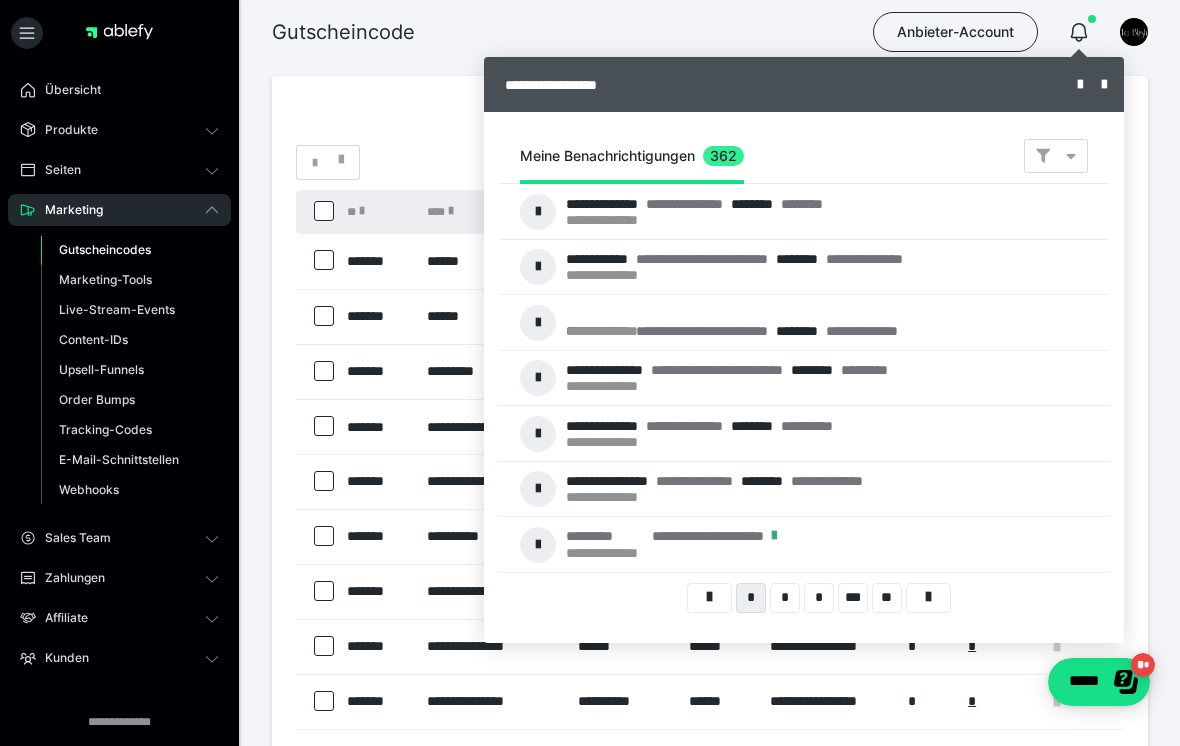 click on "**********" at bounding box center [0, 0] 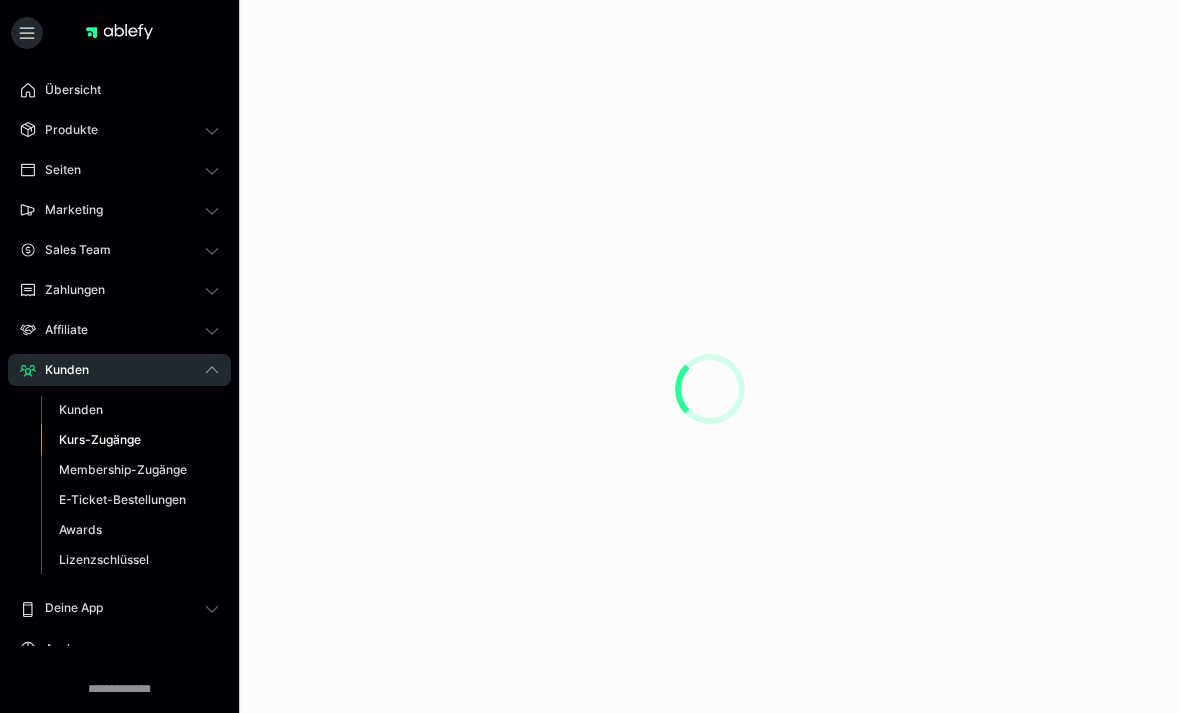 scroll, scrollTop: 0, scrollLeft: 0, axis: both 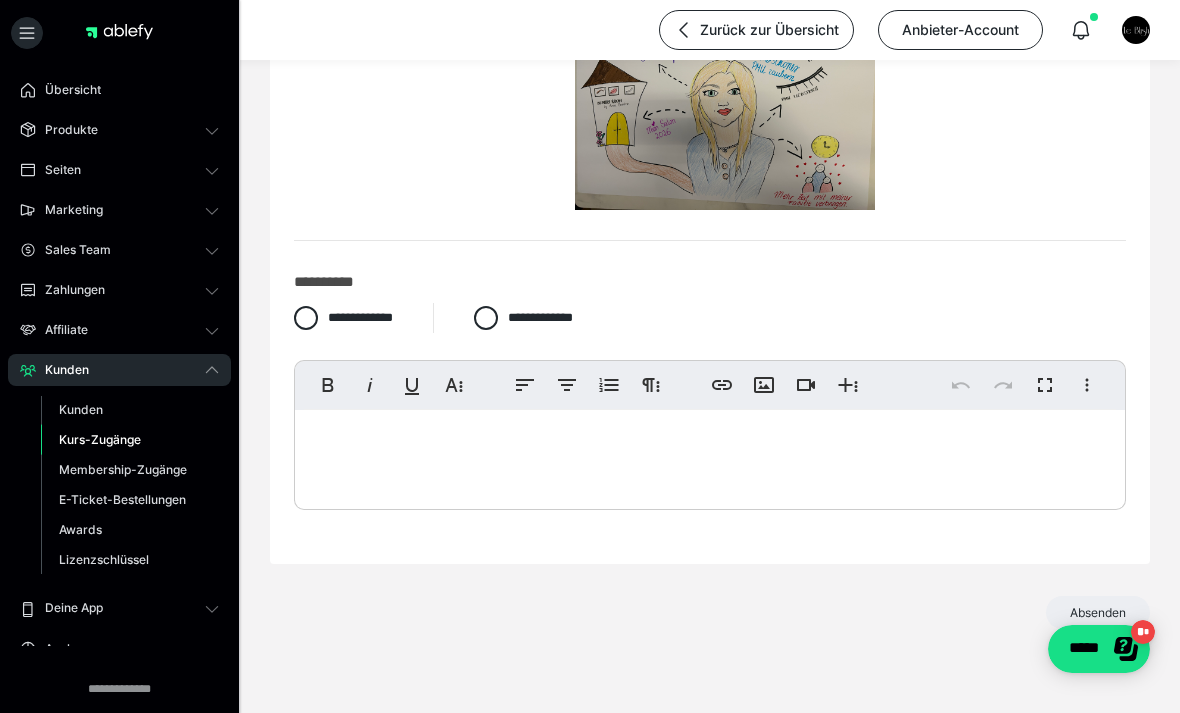 click at bounding box center [710, 455] 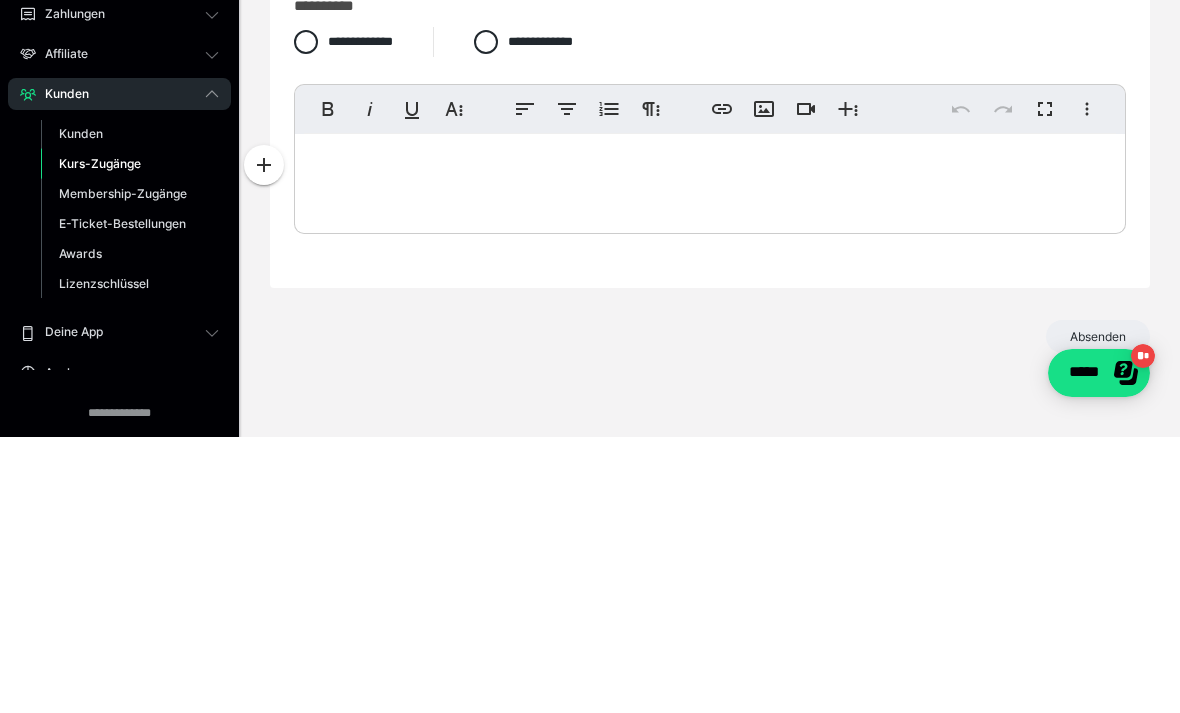 type 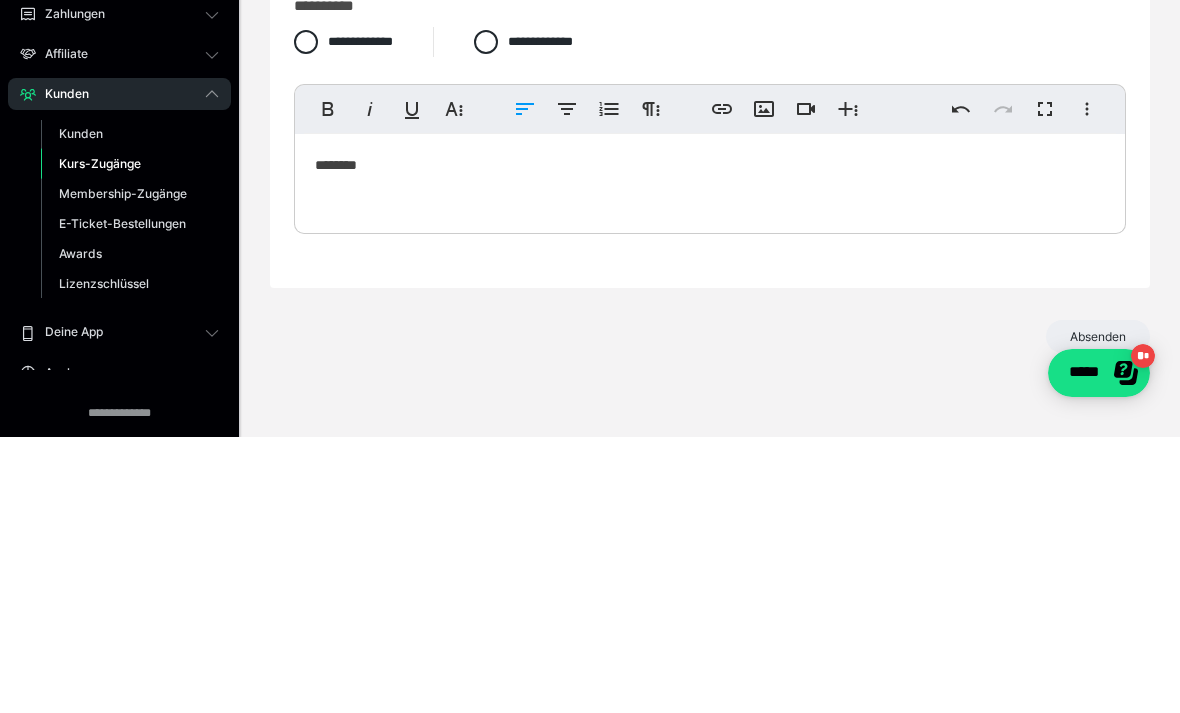 click on "**********" at bounding box center (343, 318) 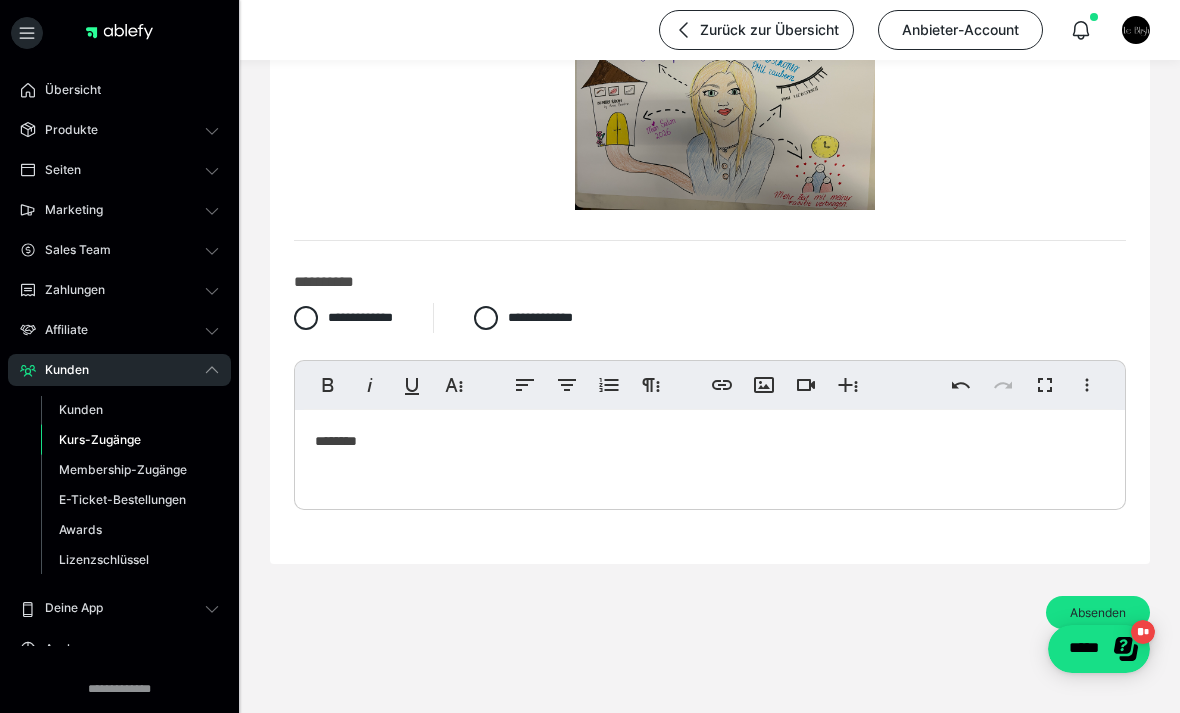 click on "Absenden" at bounding box center [1098, 612] 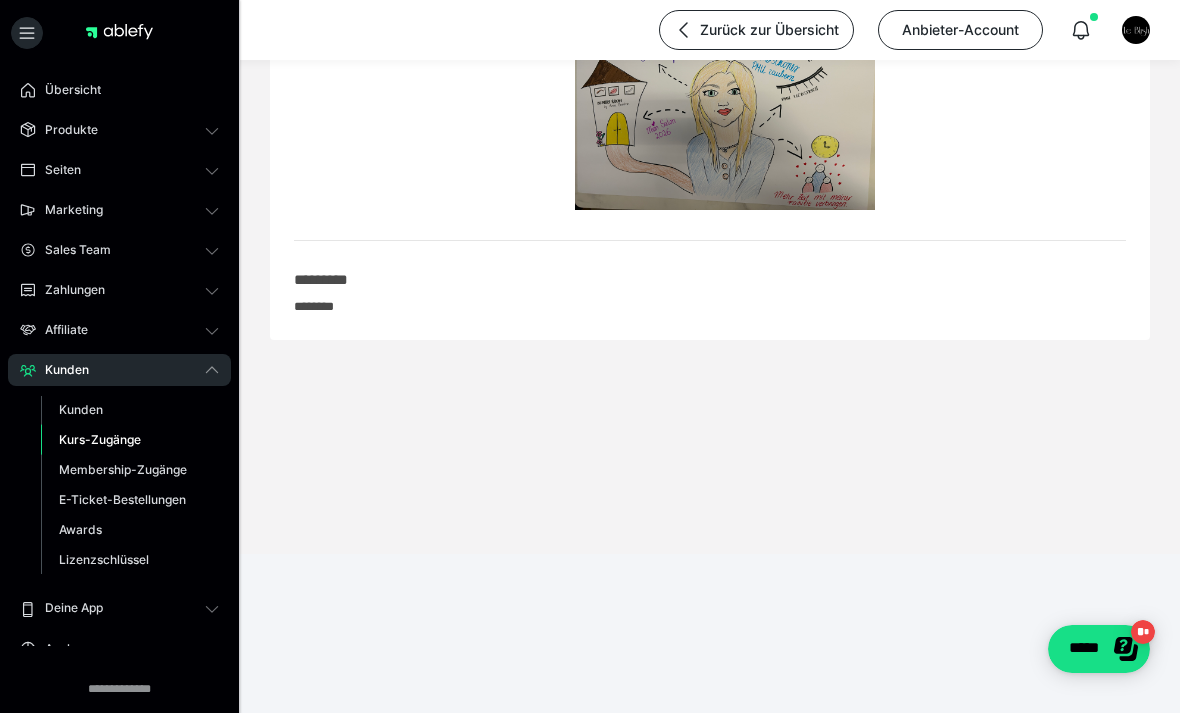scroll, scrollTop: 44, scrollLeft: 0, axis: vertical 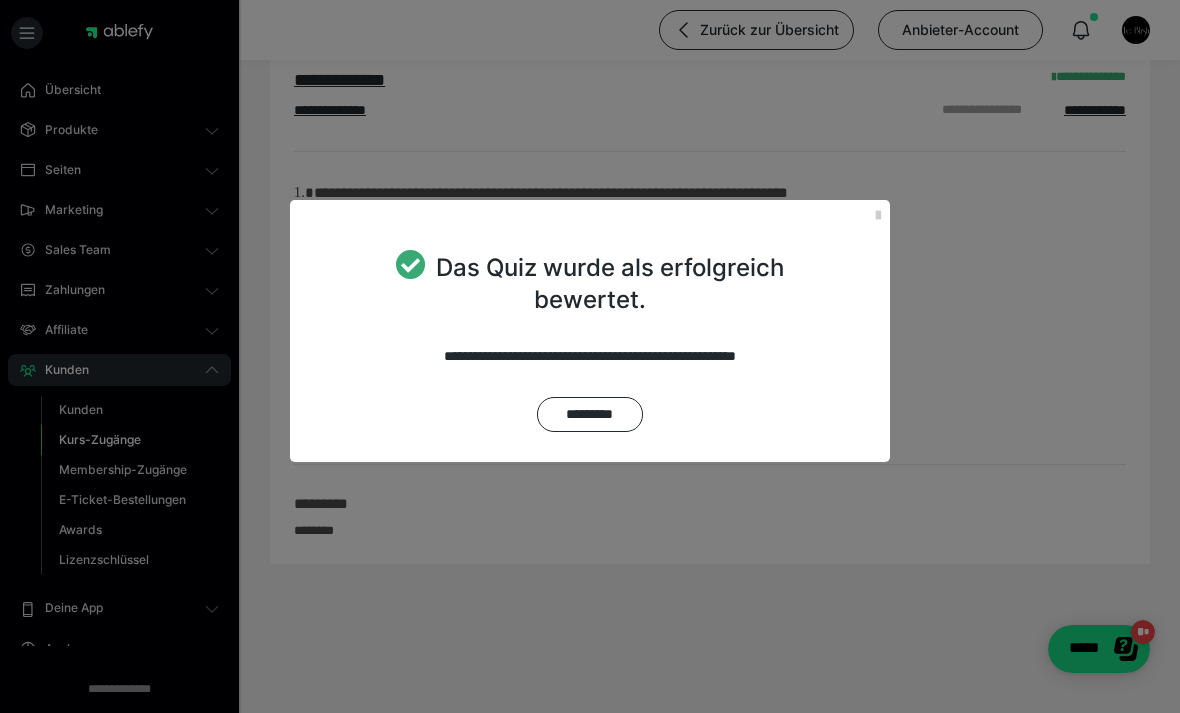 click on "*********" at bounding box center (590, 414) 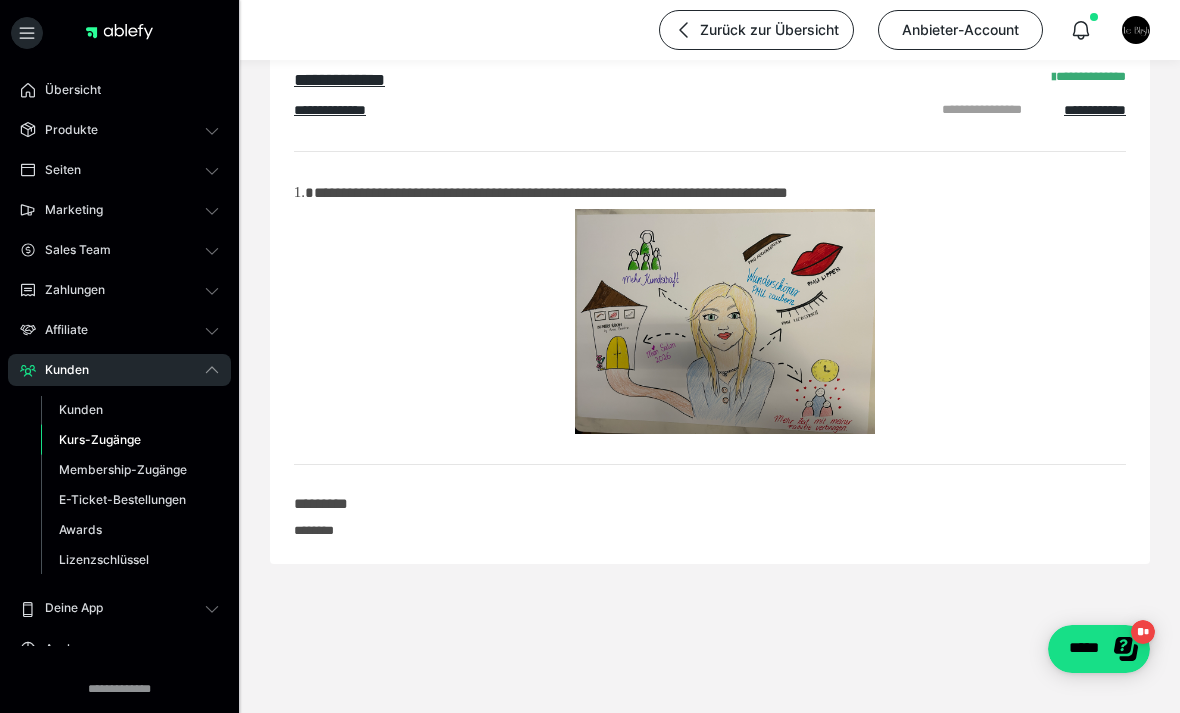 click at bounding box center [1081, 30] 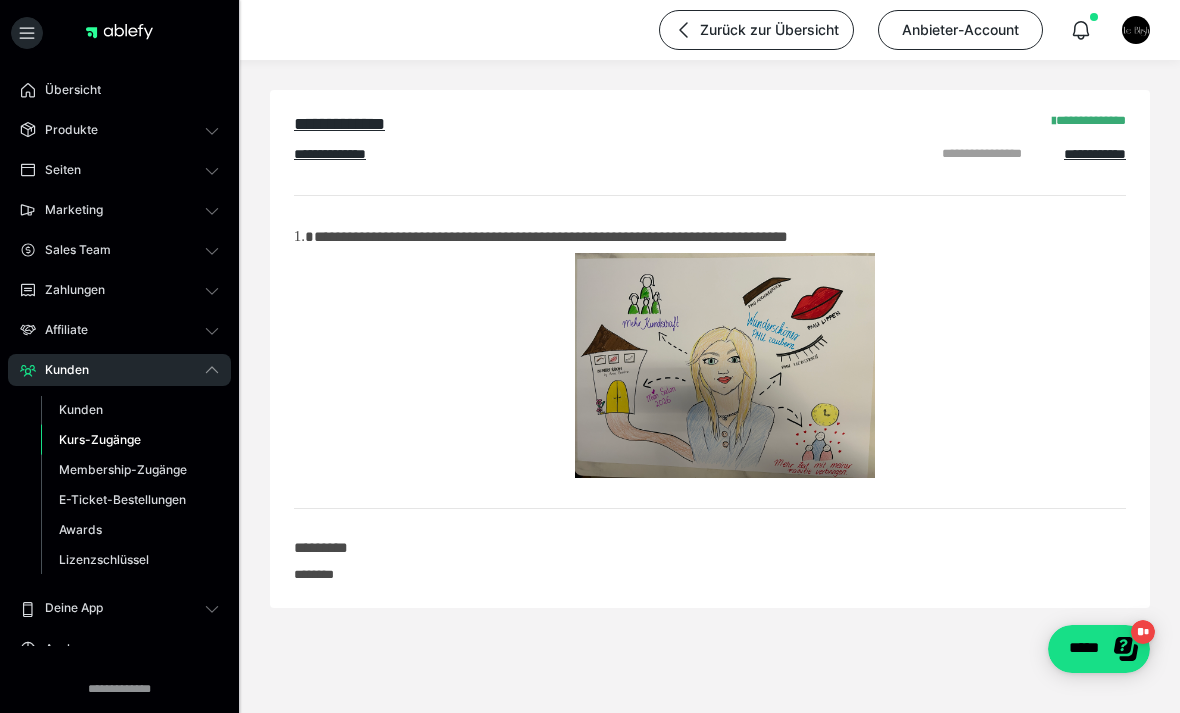 click 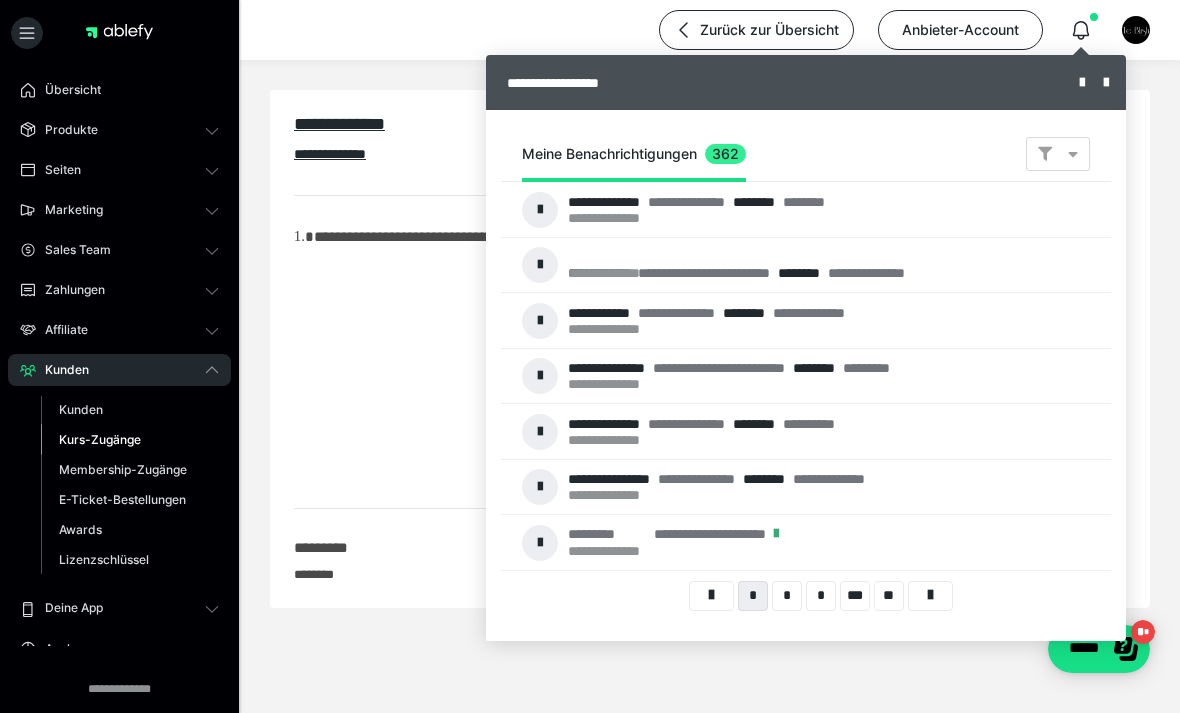 click on "**********" at bounding box center (0, 0) 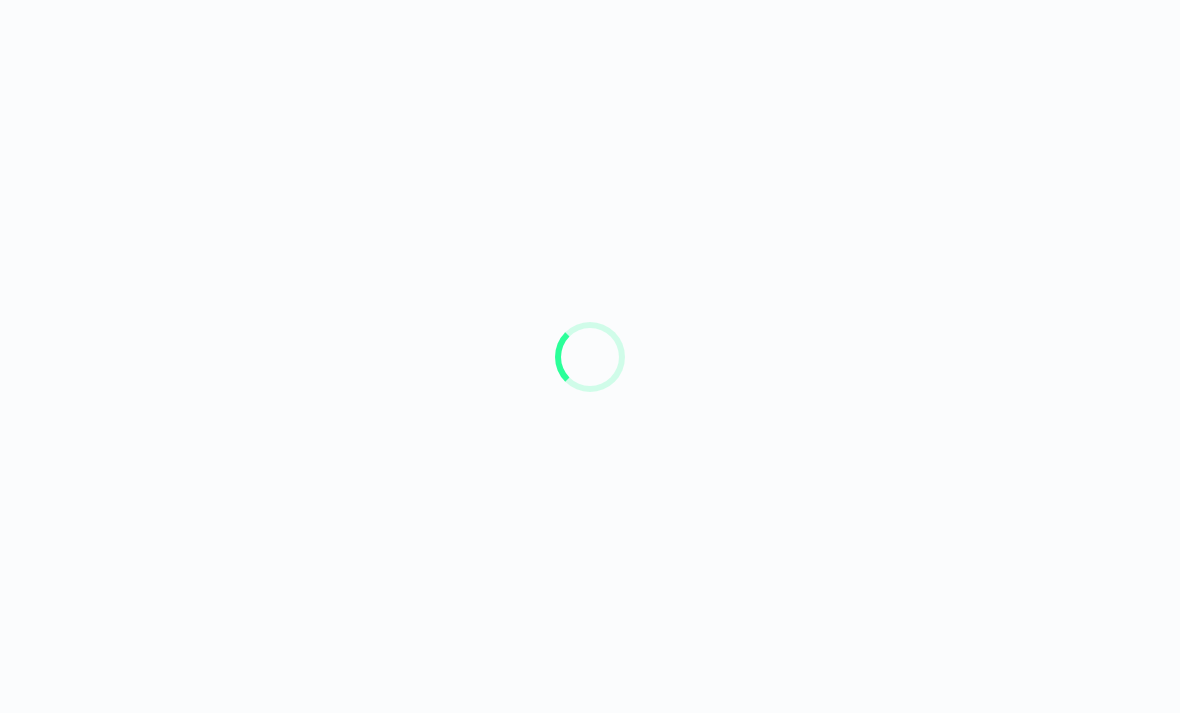 scroll, scrollTop: 0, scrollLeft: 0, axis: both 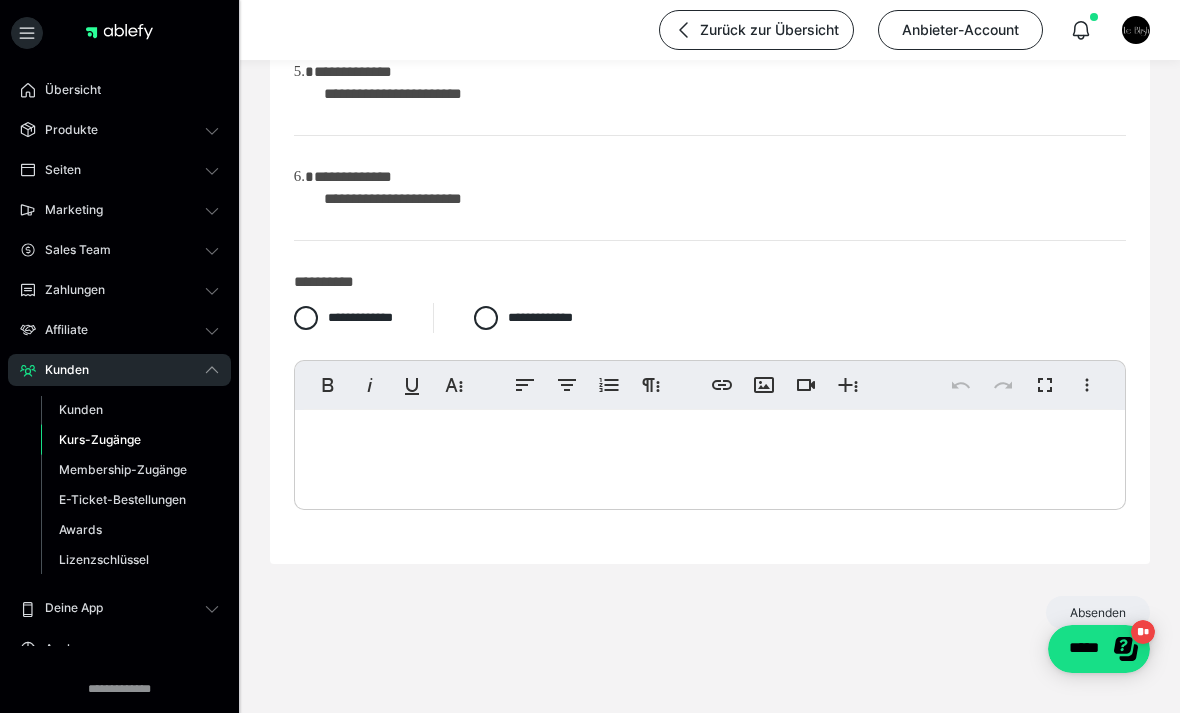 click at bounding box center (306, 318) 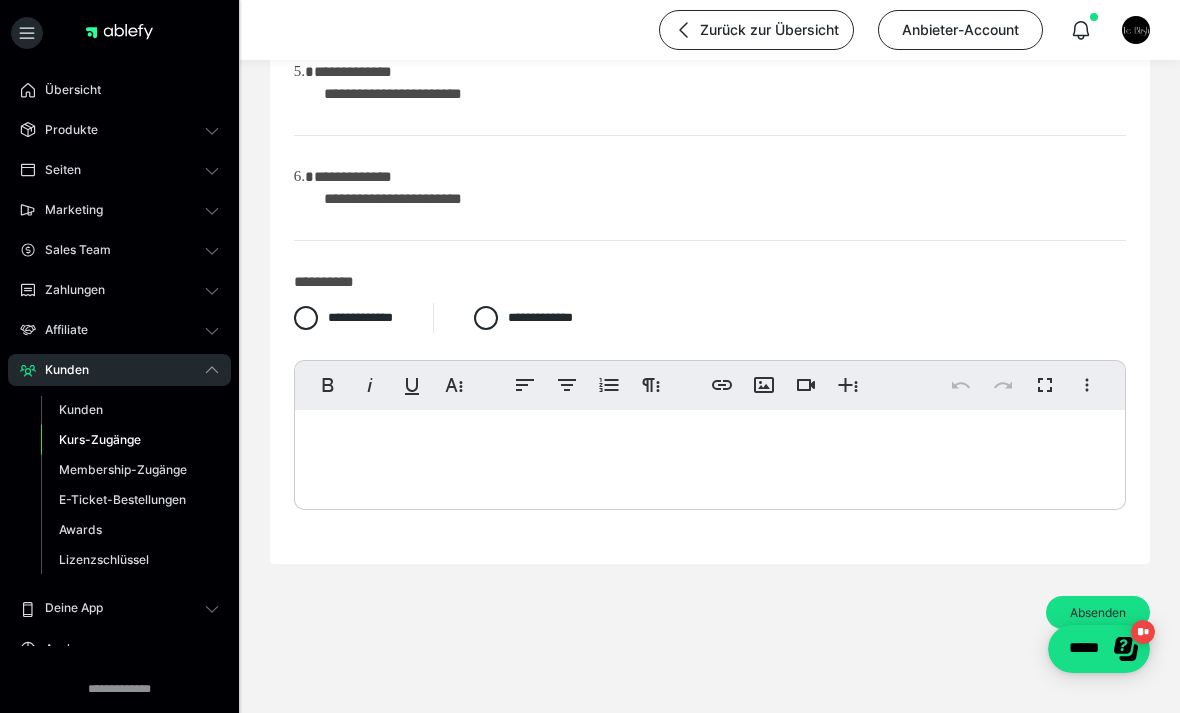 click on "Absenden" at bounding box center [1098, 612] 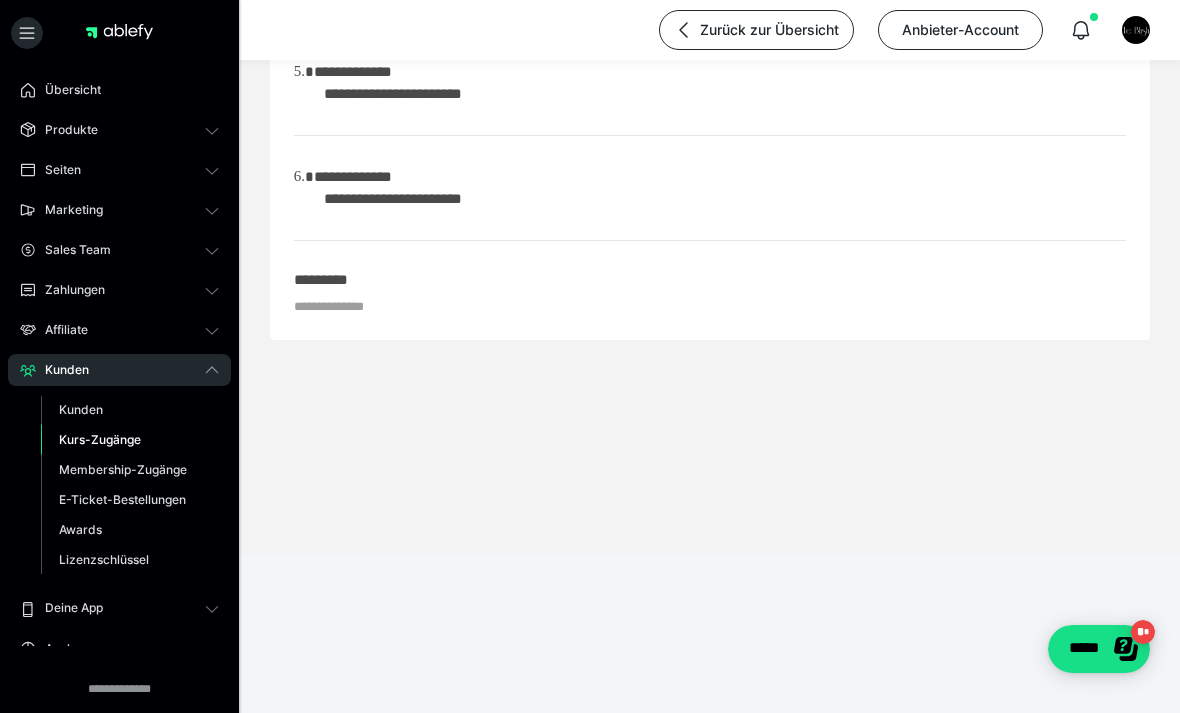 scroll, scrollTop: 757, scrollLeft: 0, axis: vertical 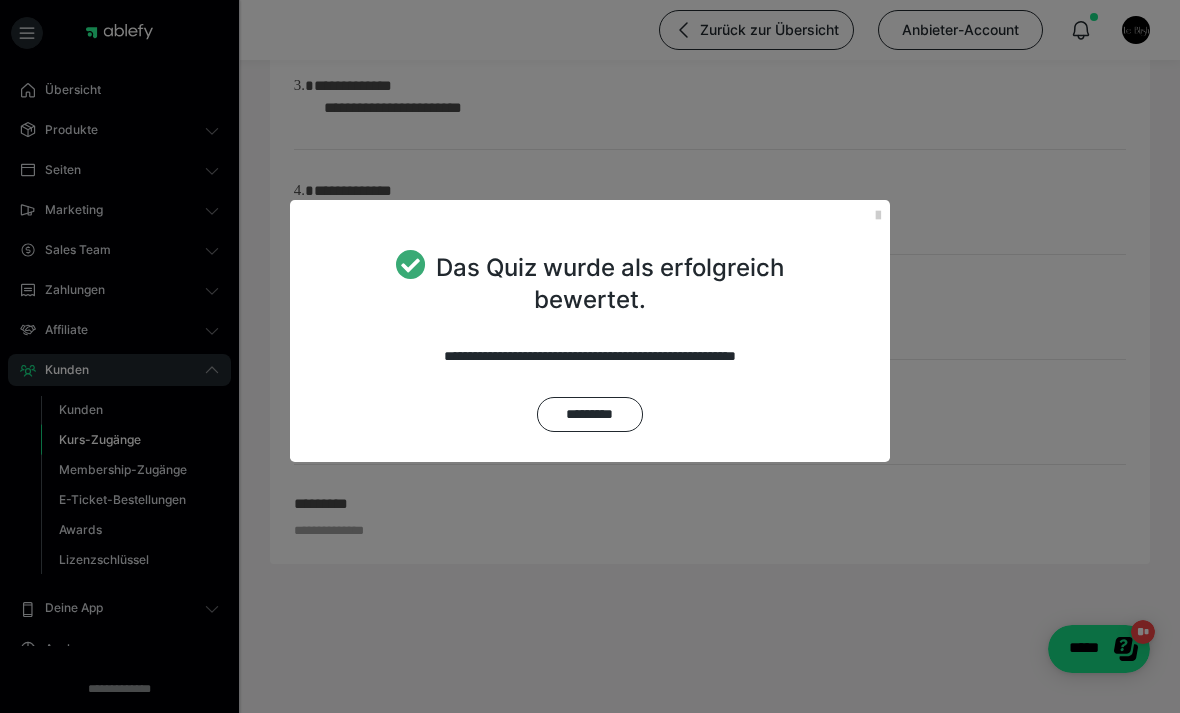 click on "*********" at bounding box center (590, 414) 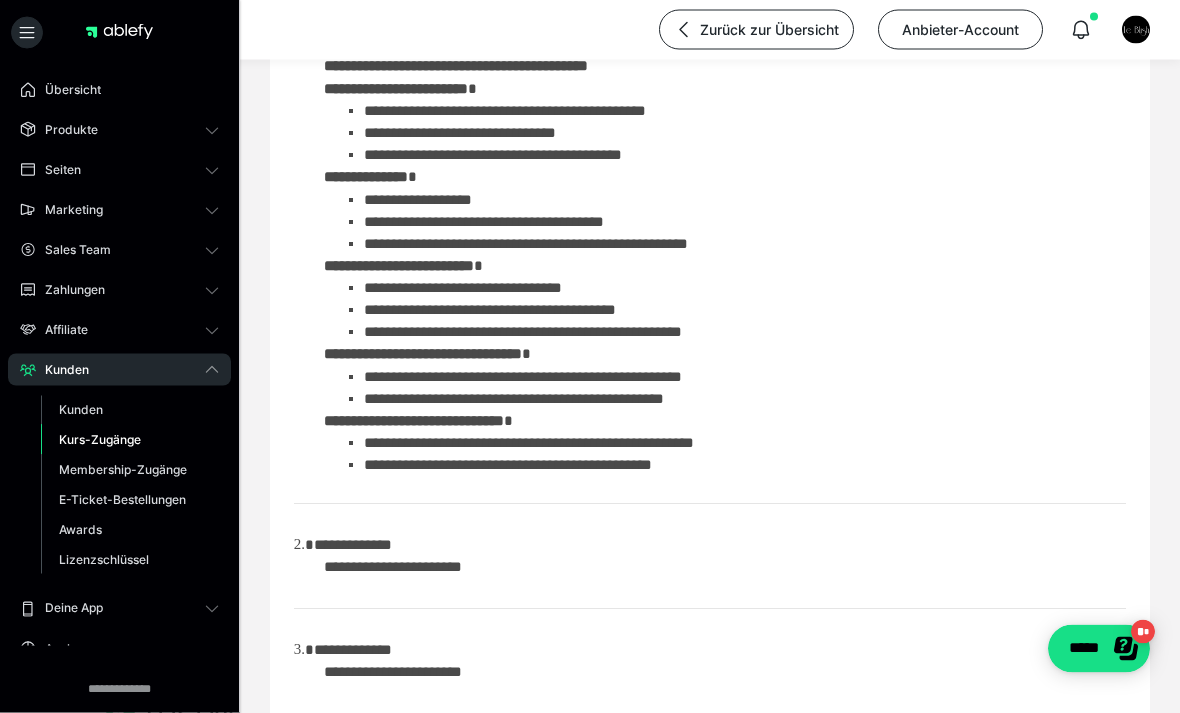 scroll, scrollTop: 183, scrollLeft: 0, axis: vertical 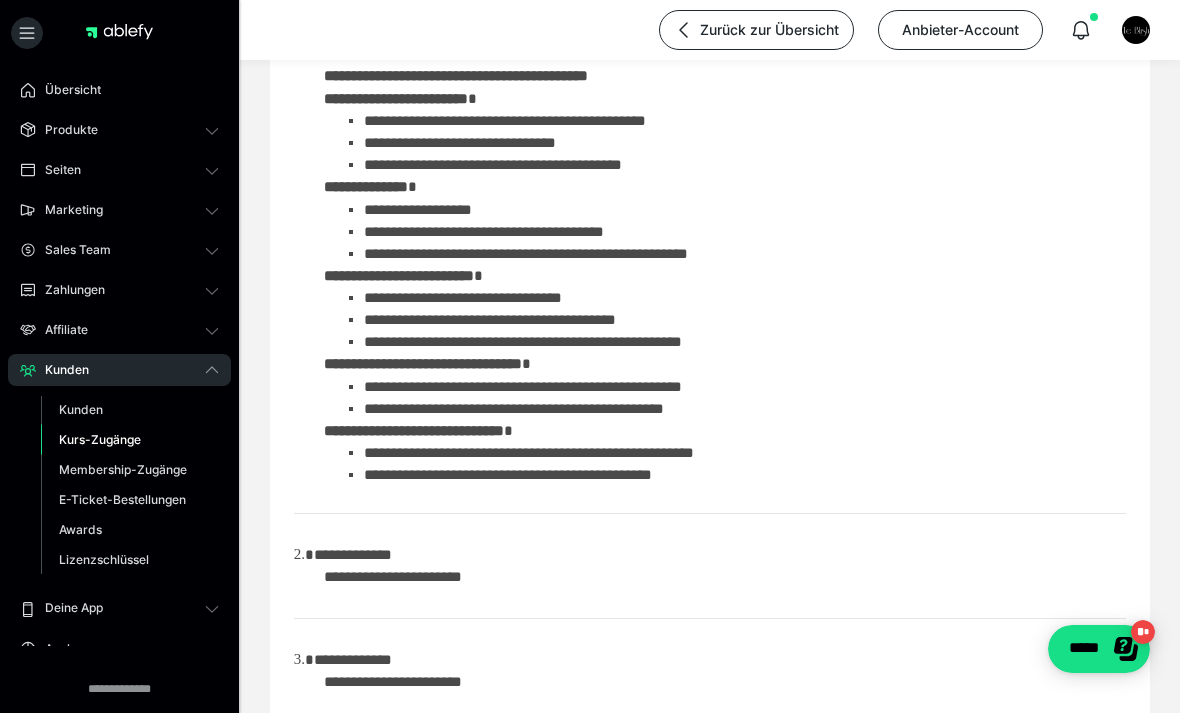 click 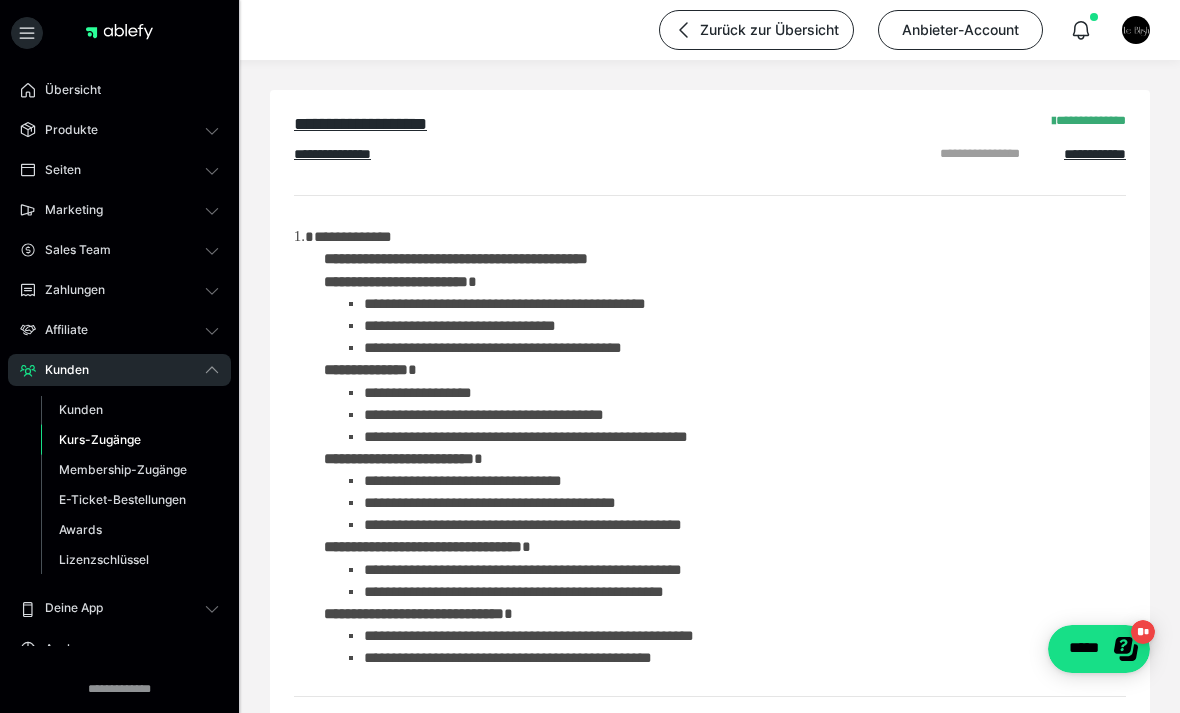 click 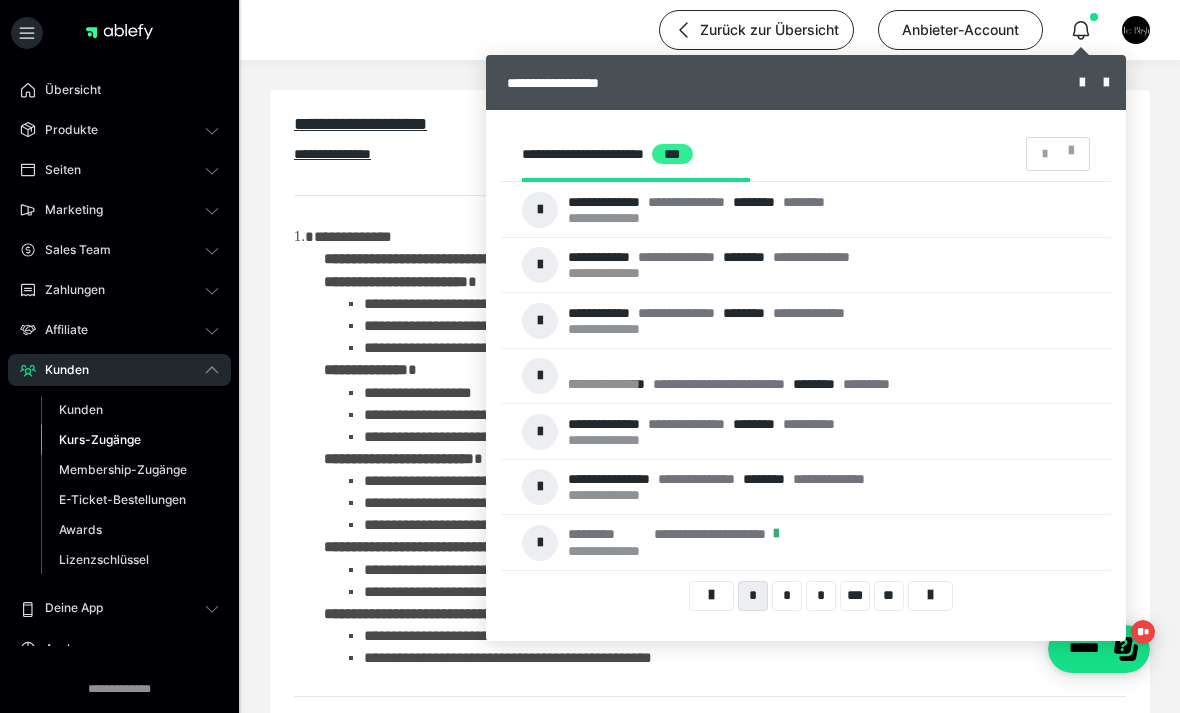 click on "**********" at bounding box center [0, 0] 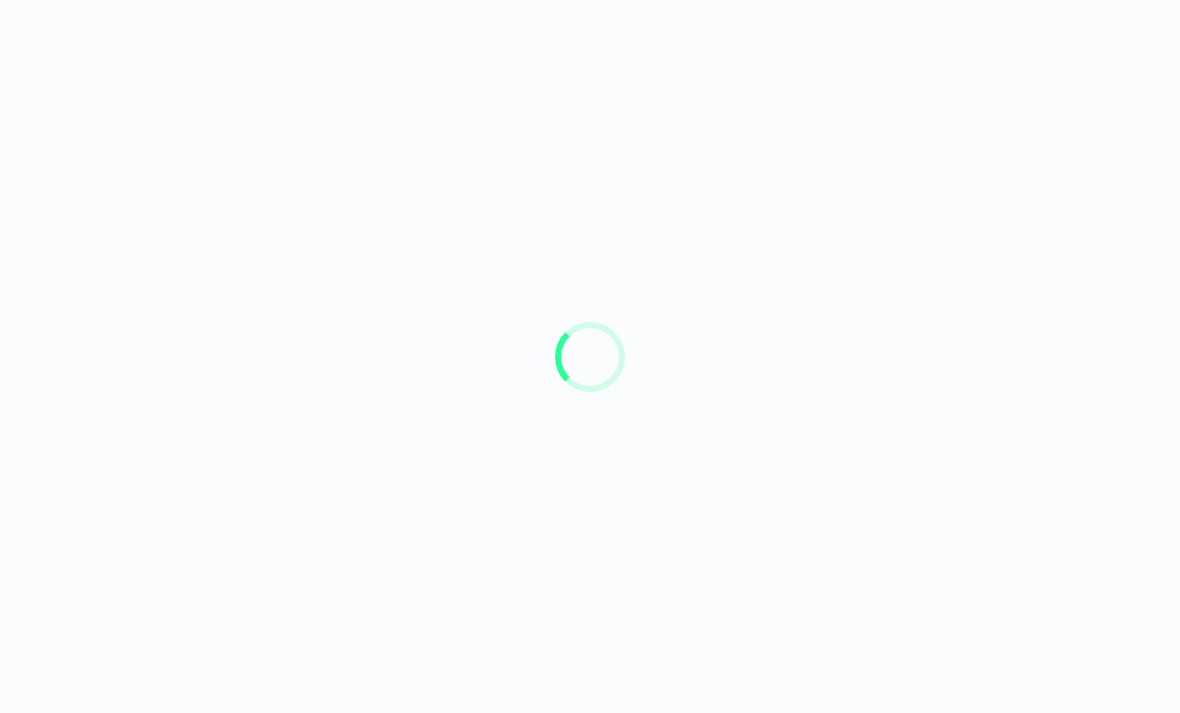 scroll, scrollTop: 0, scrollLeft: 0, axis: both 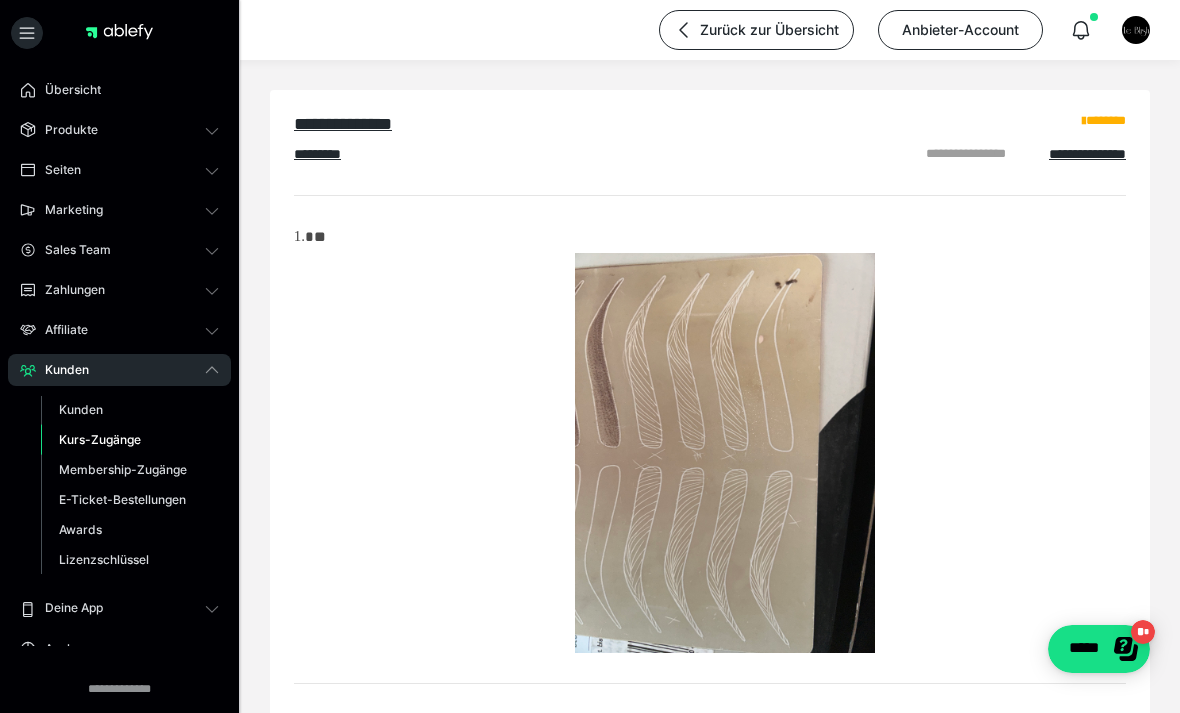 click at bounding box center [725, 453] 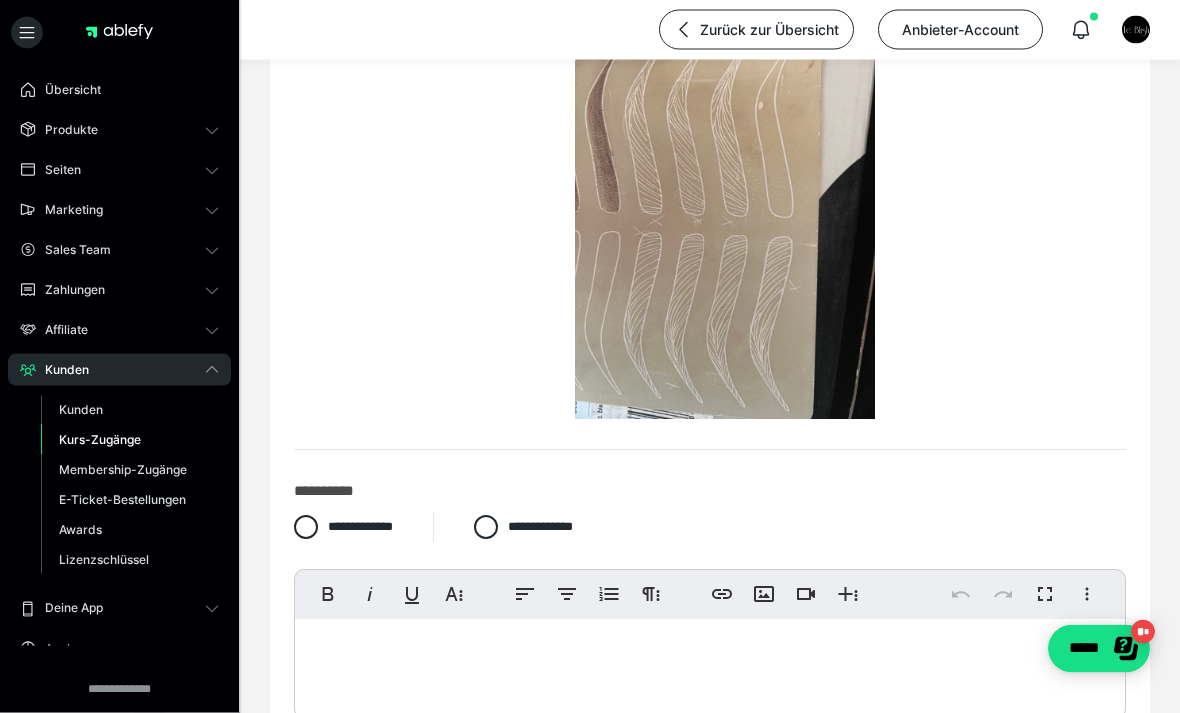 scroll, scrollTop: 2395, scrollLeft: 0, axis: vertical 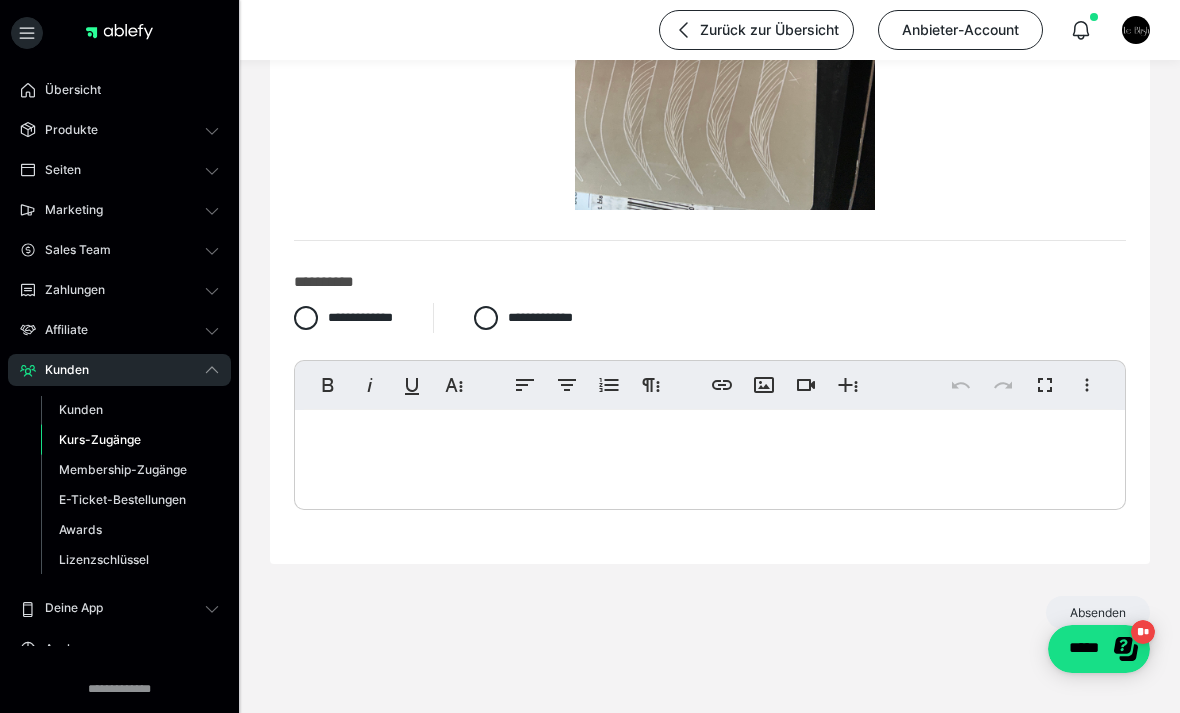 click on "**********" at bounding box center (523, 318) 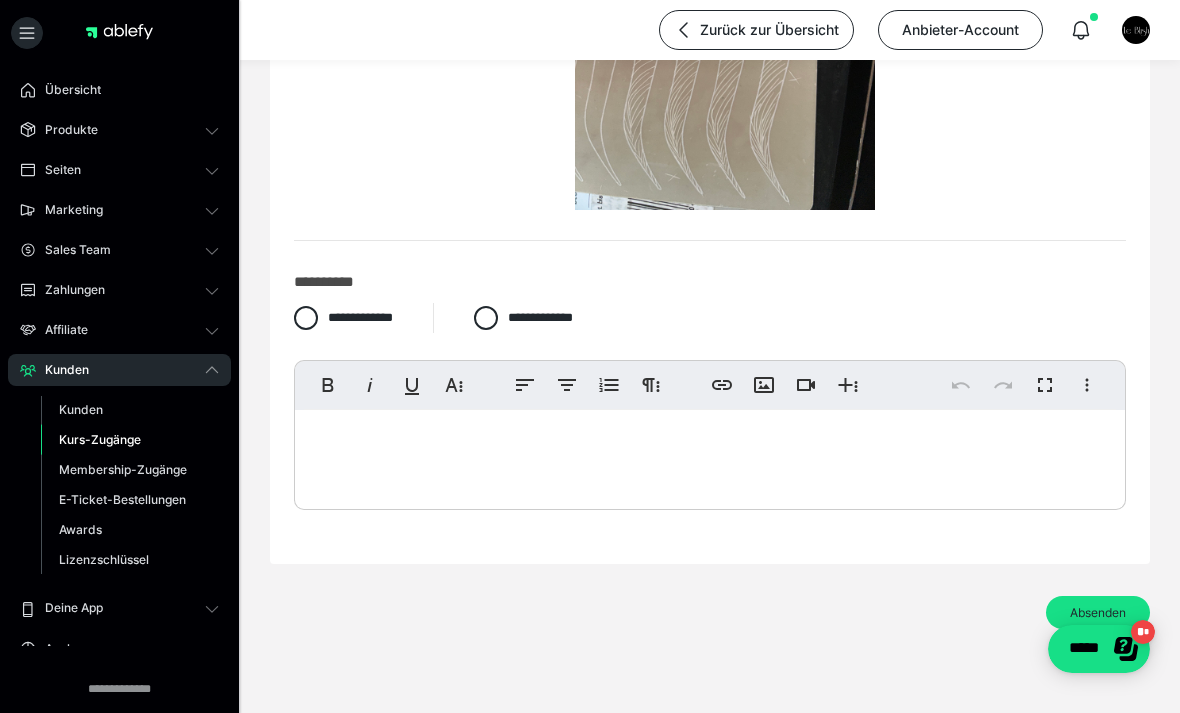 click on "Absenden" at bounding box center [1098, 612] 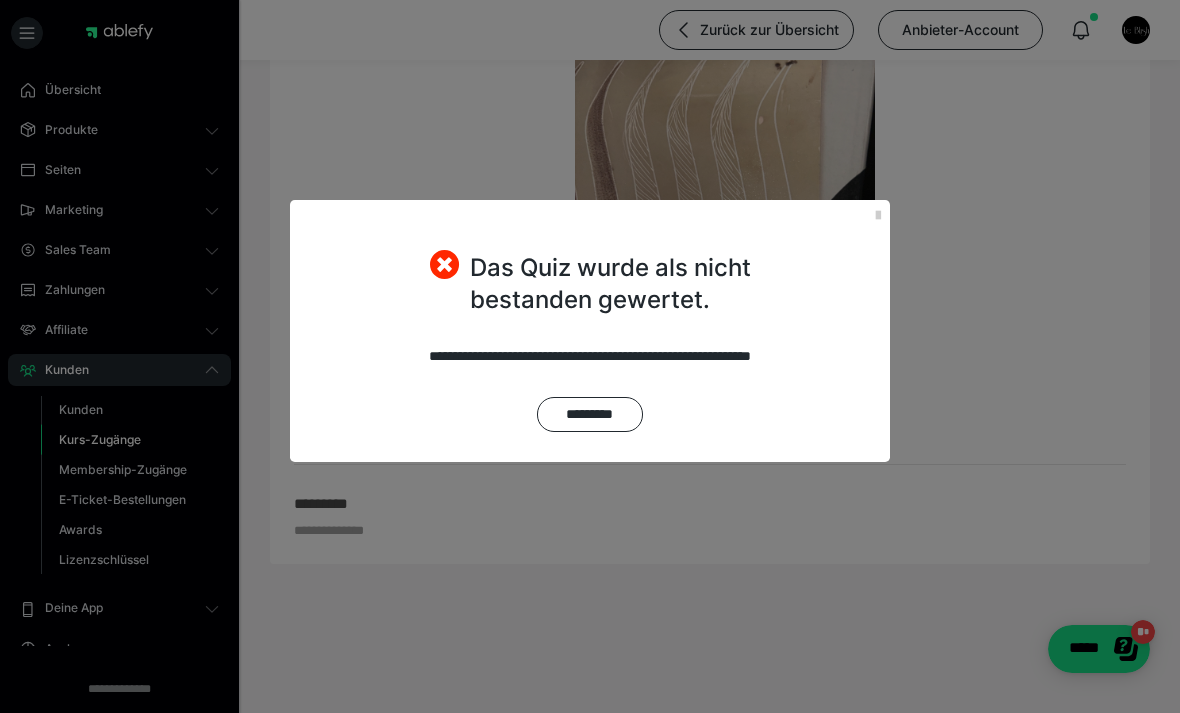 click on "*********" at bounding box center [590, 414] 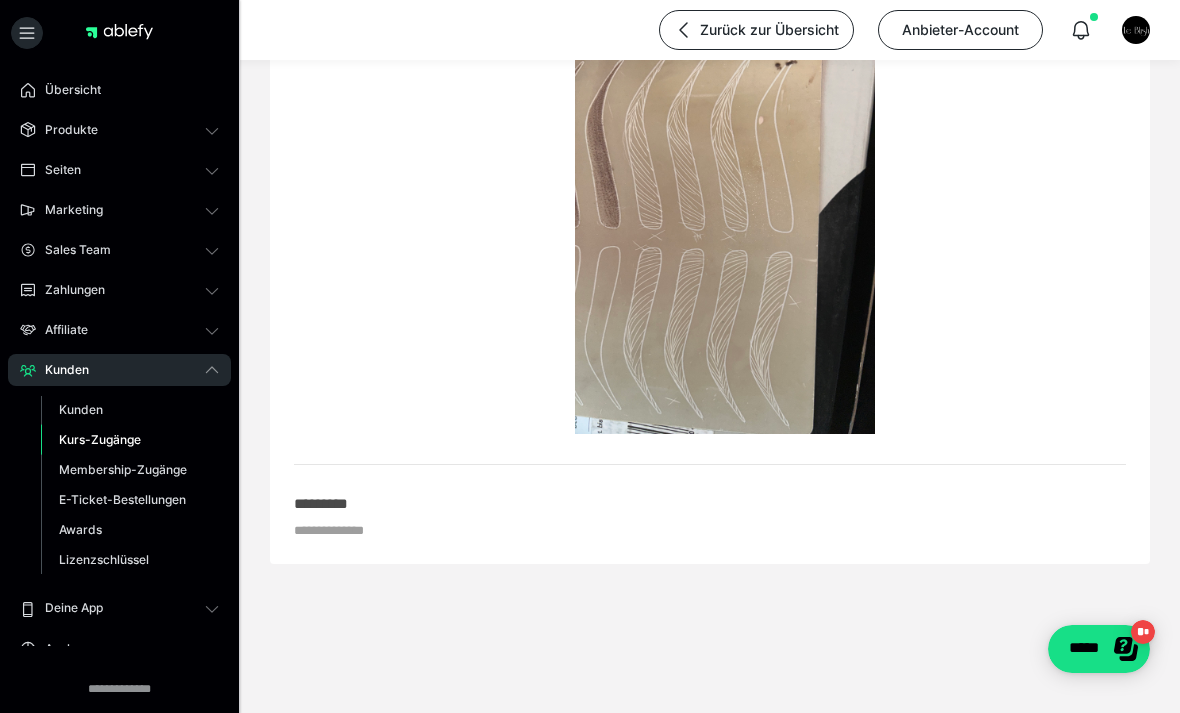 click on "Kurs-Zugänge" at bounding box center [130, 440] 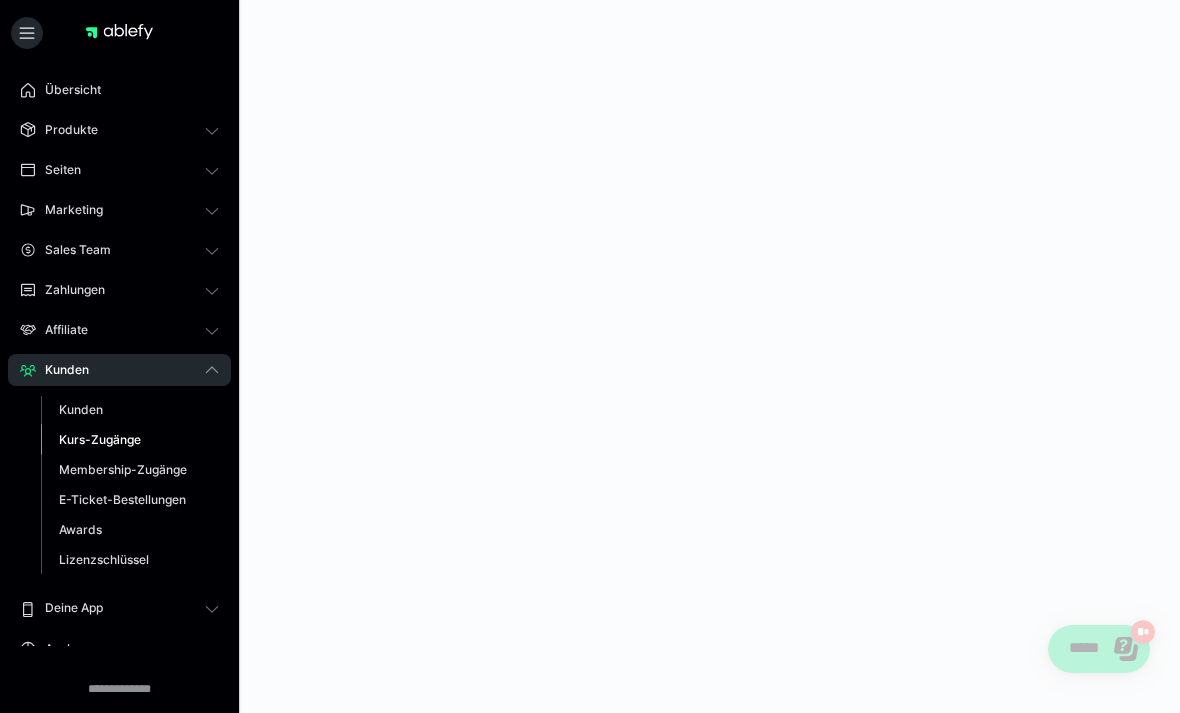 scroll, scrollTop: 0, scrollLeft: 0, axis: both 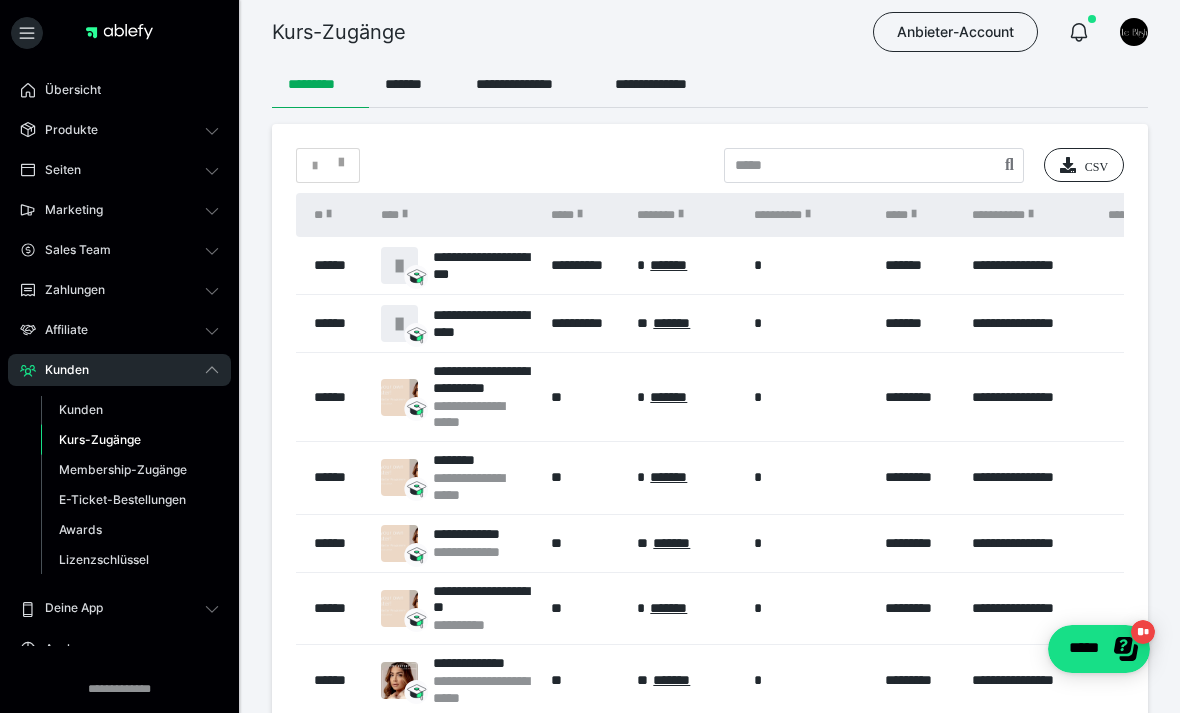 click on "*******" at bounding box center (414, 84) 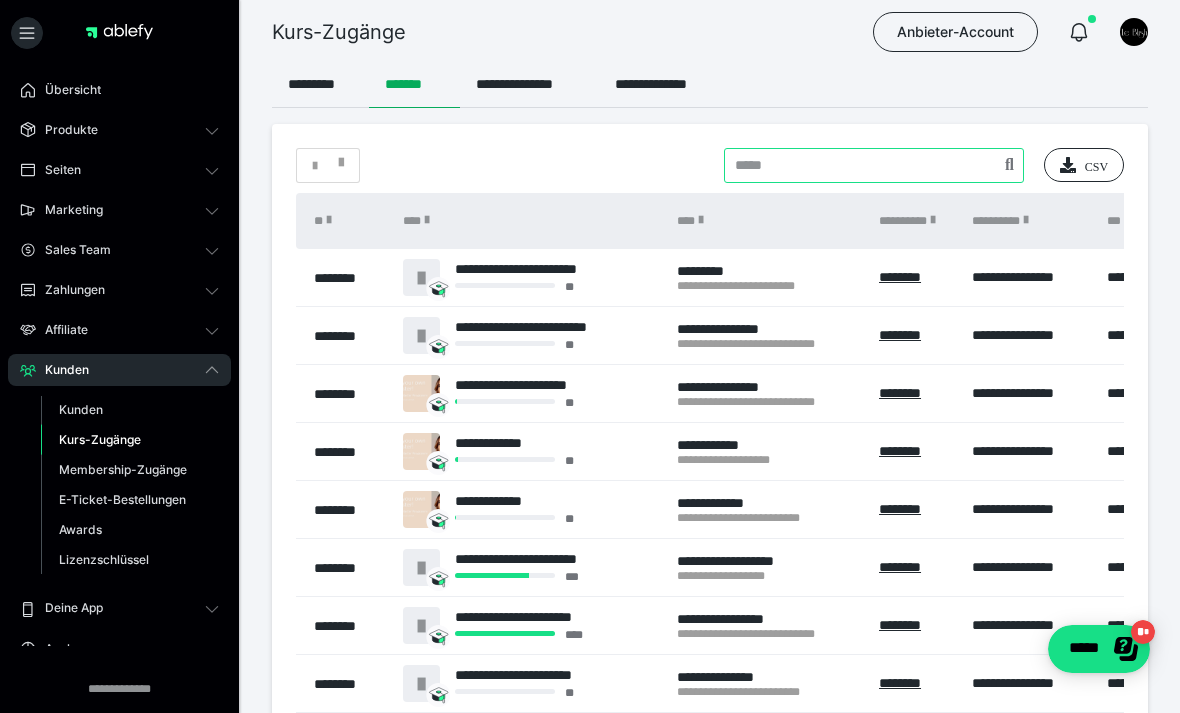 click at bounding box center [874, 165] 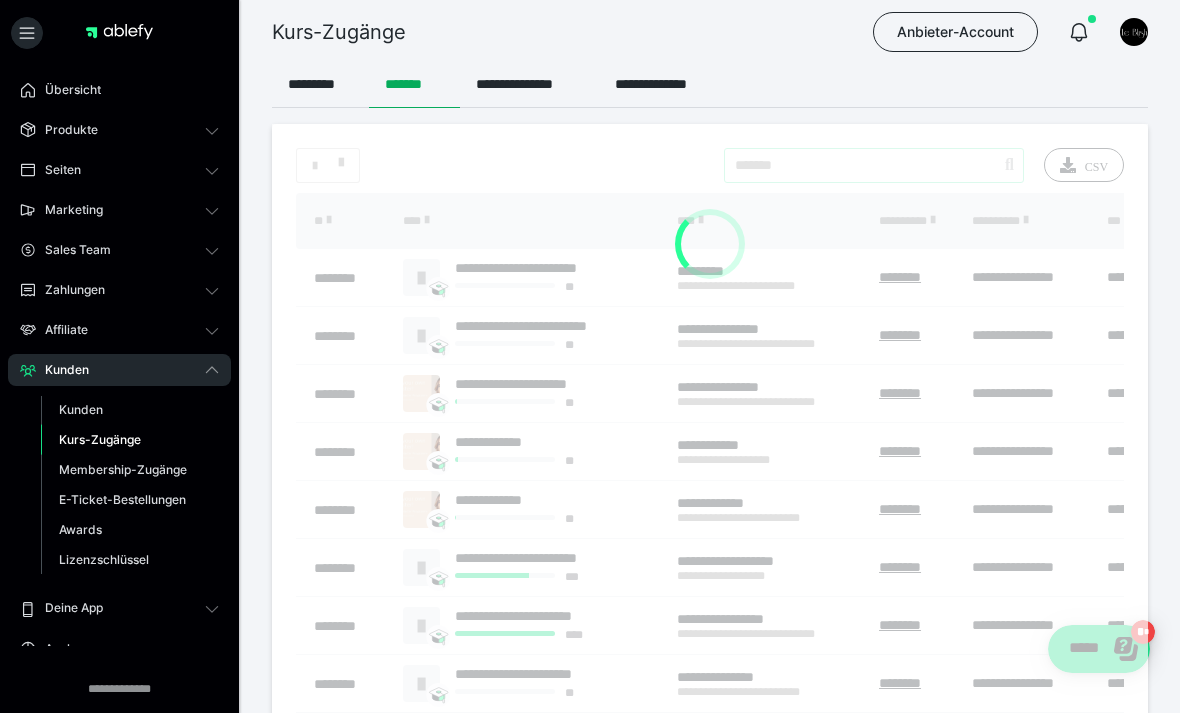 type on "*******" 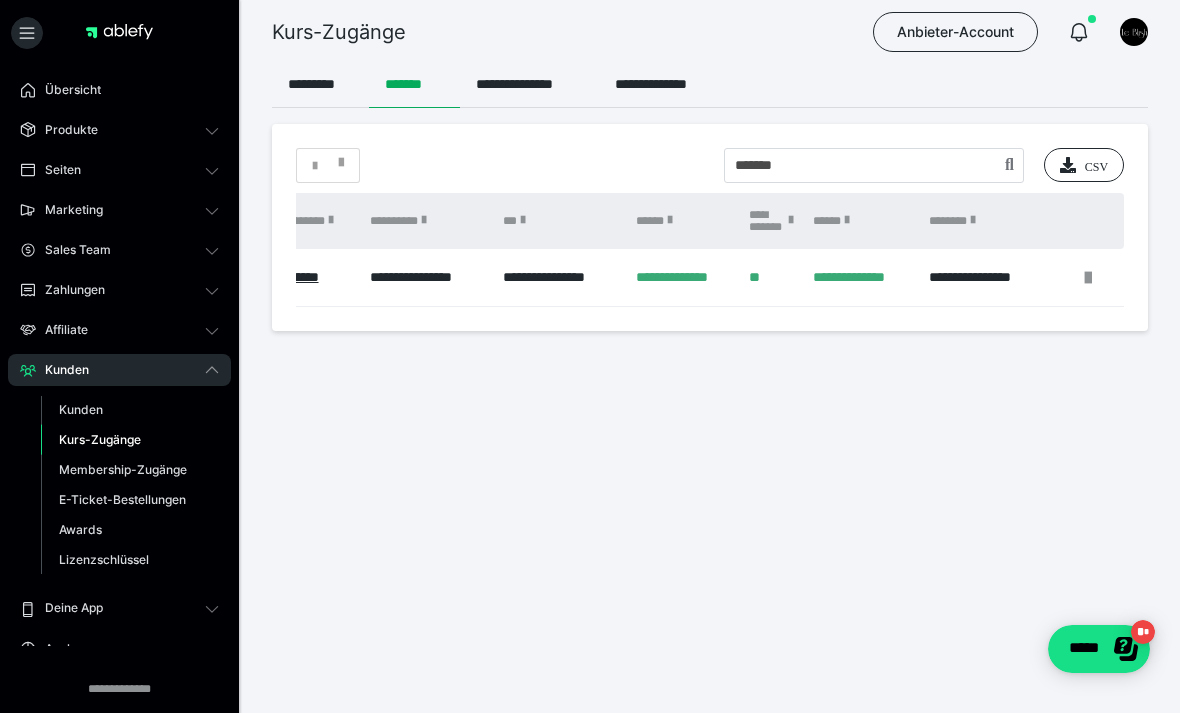 scroll, scrollTop: 0, scrollLeft: 596, axis: horizontal 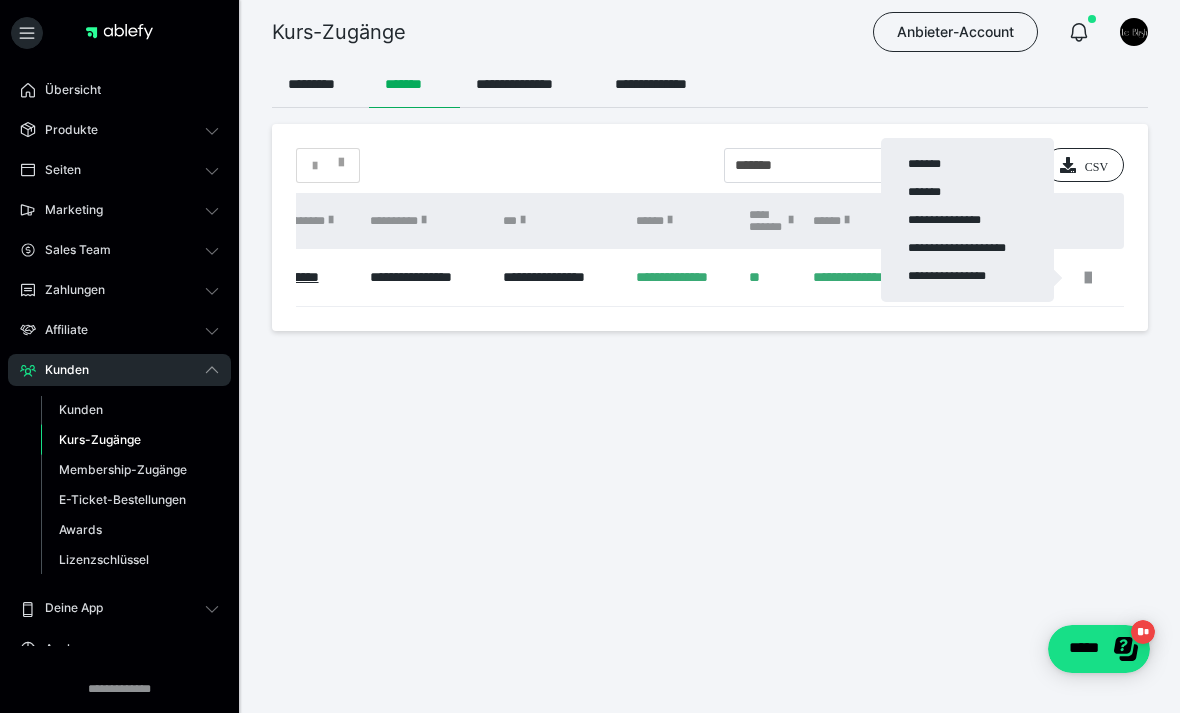 click on "**********" at bounding box center (967, 276) 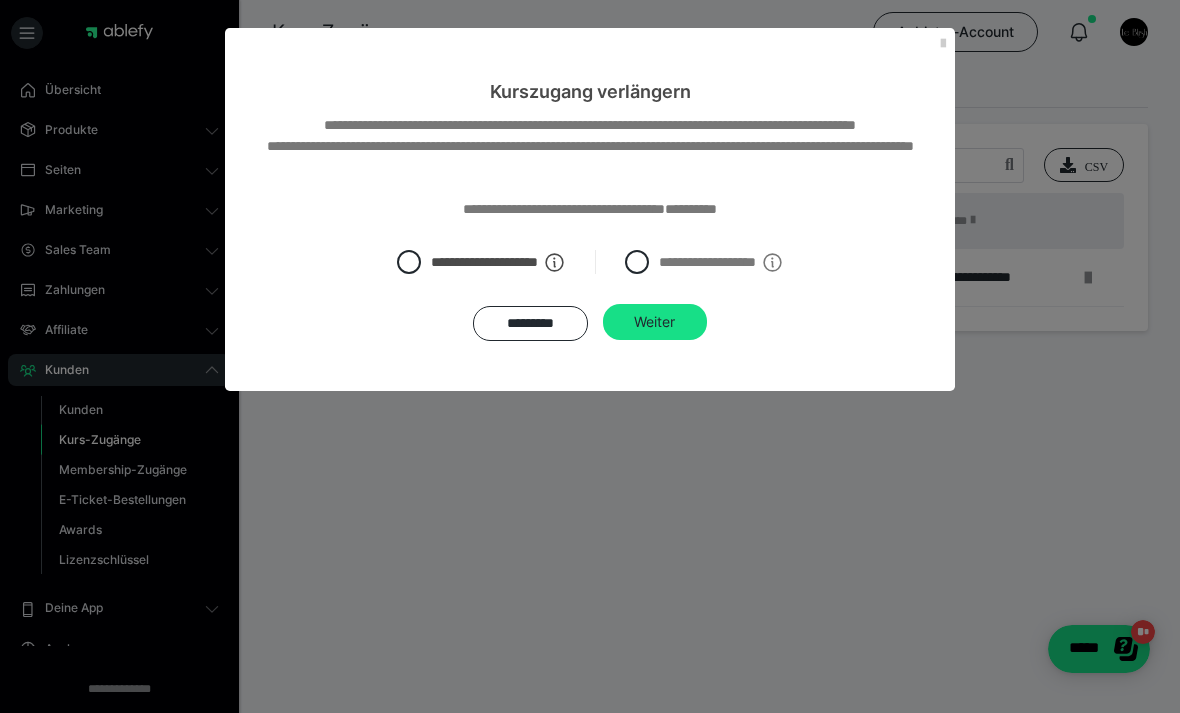 click on "Weiter" at bounding box center (655, 322) 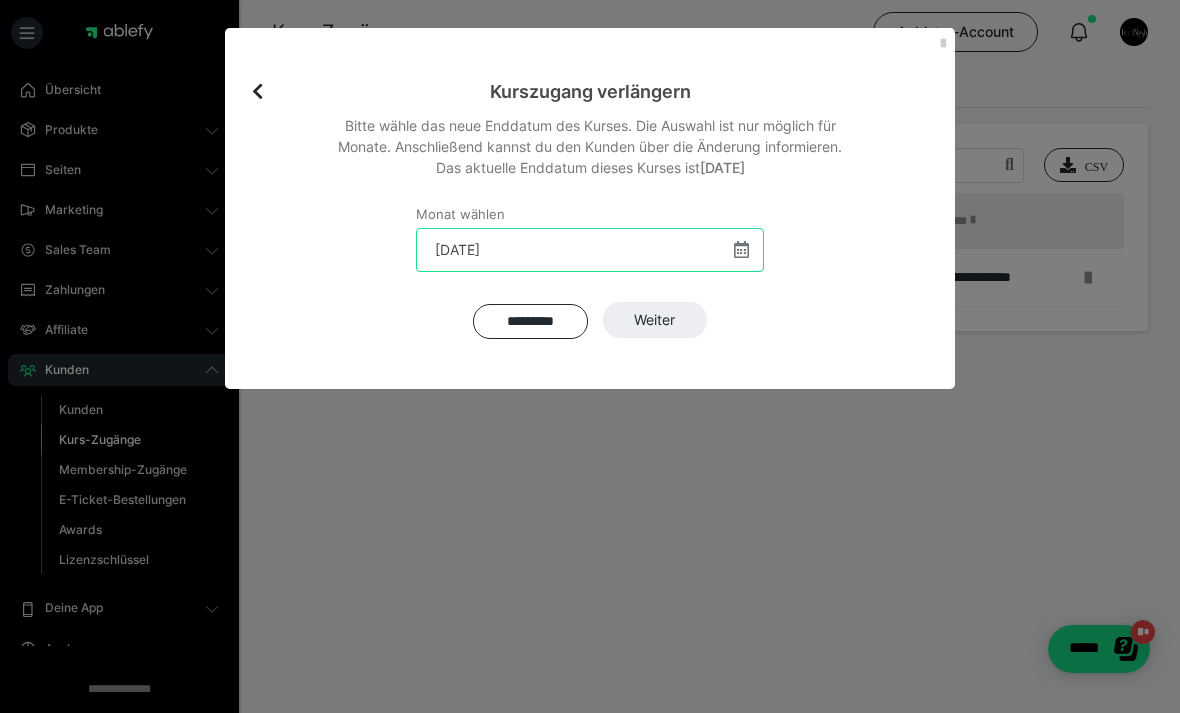 click on "[DATE]" at bounding box center [590, 250] 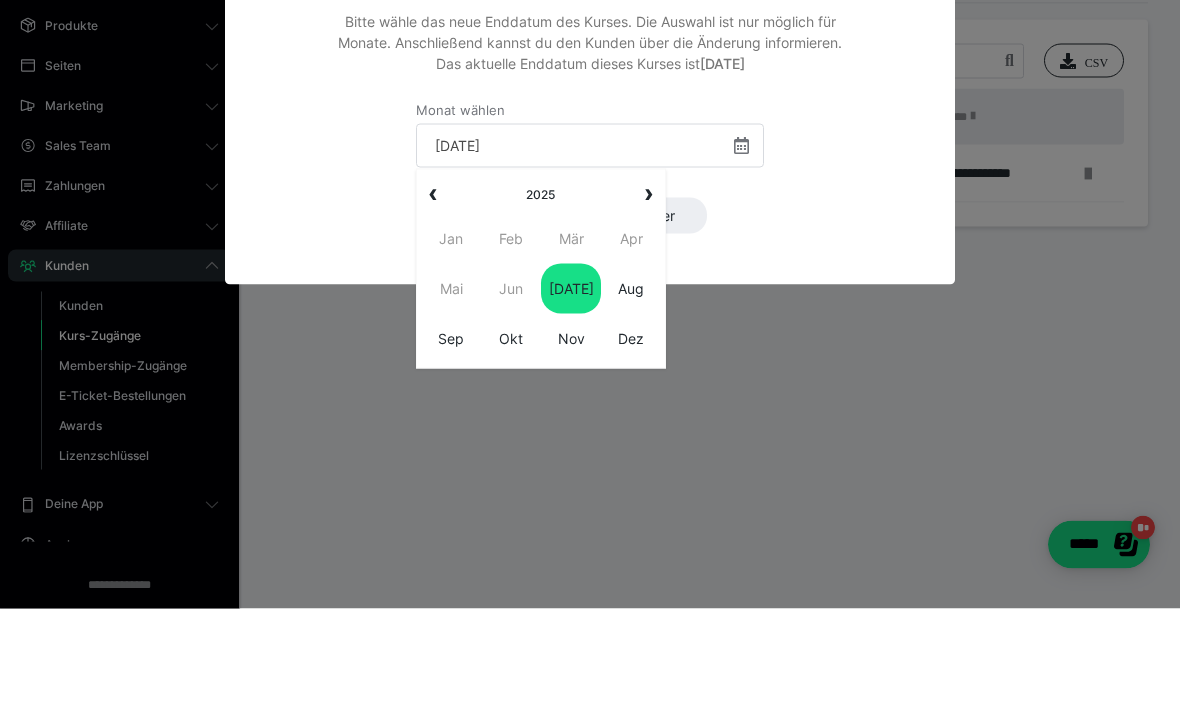 click on "Aug" at bounding box center (631, 393) 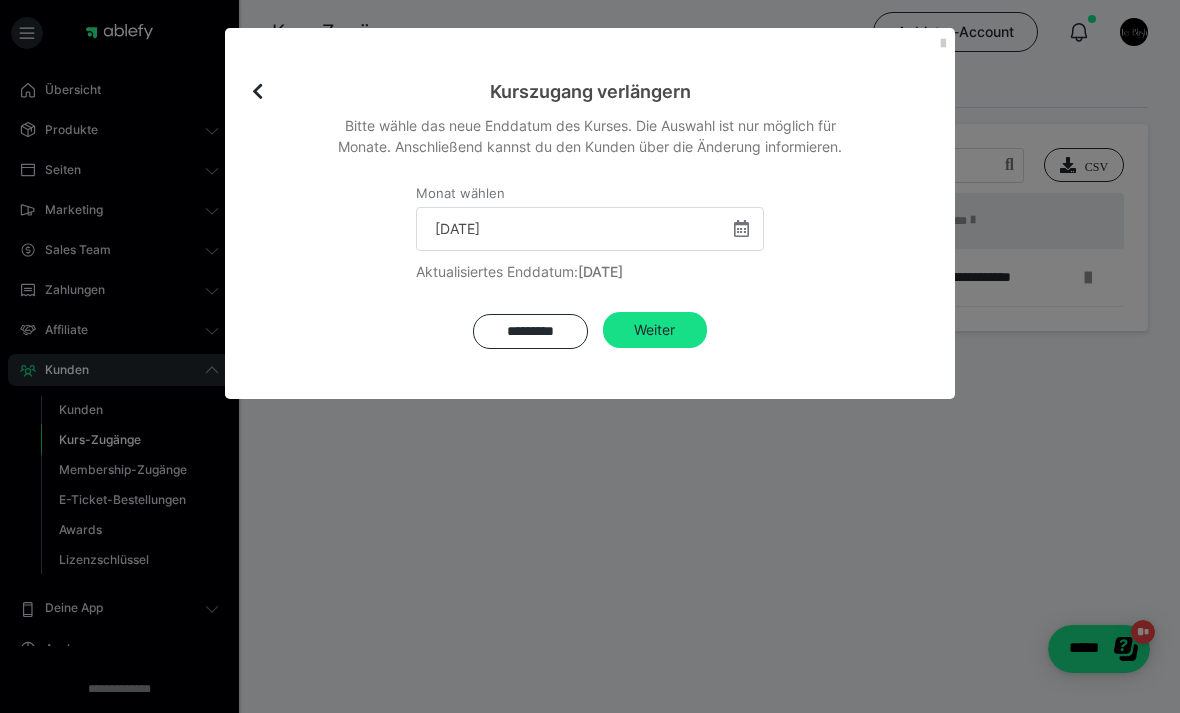 click on "Weiter" at bounding box center [655, 330] 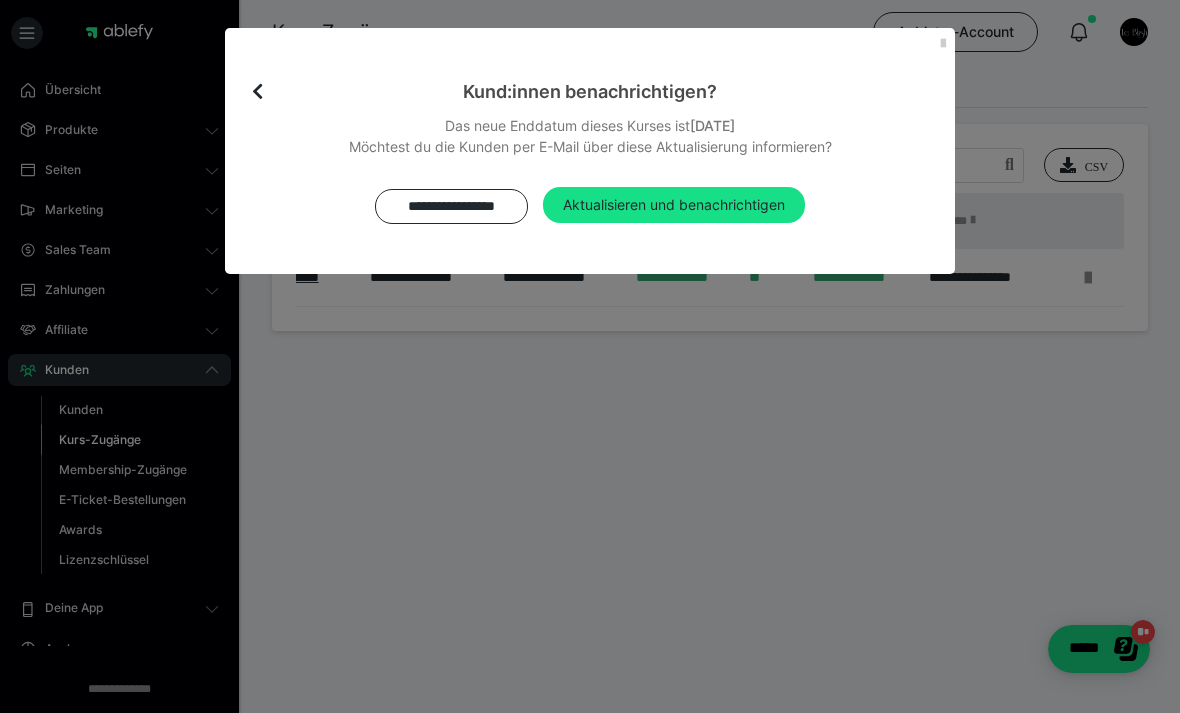 click on "Aktualisieren und benachrichtigen" at bounding box center [674, 205] 